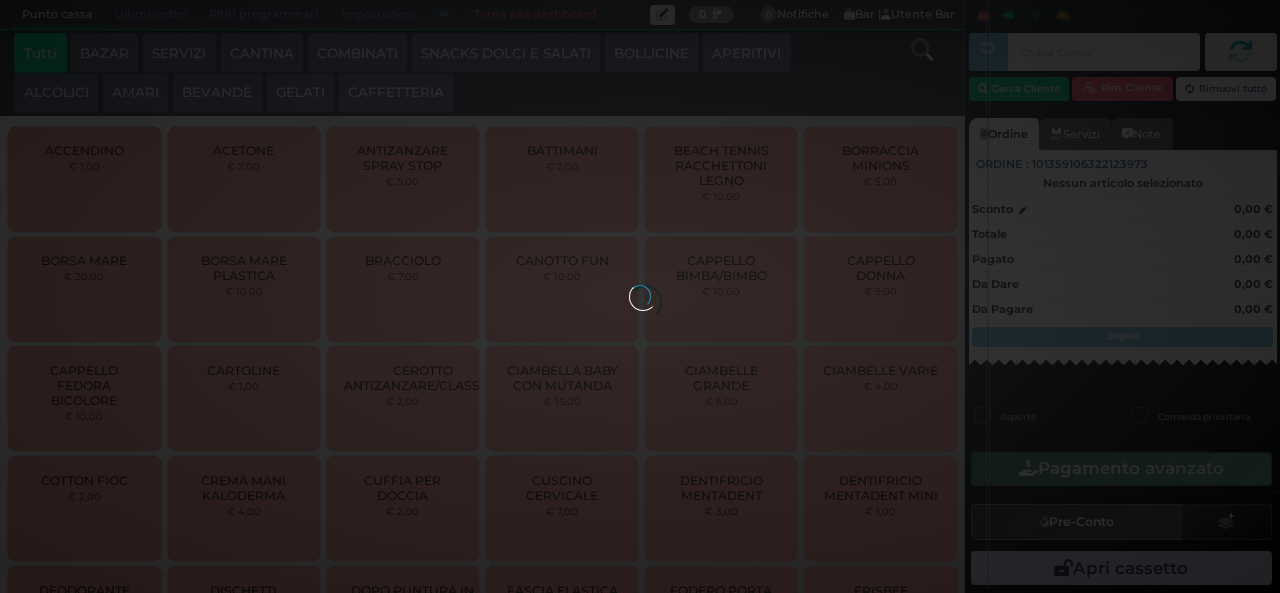 scroll, scrollTop: 0, scrollLeft: 0, axis: both 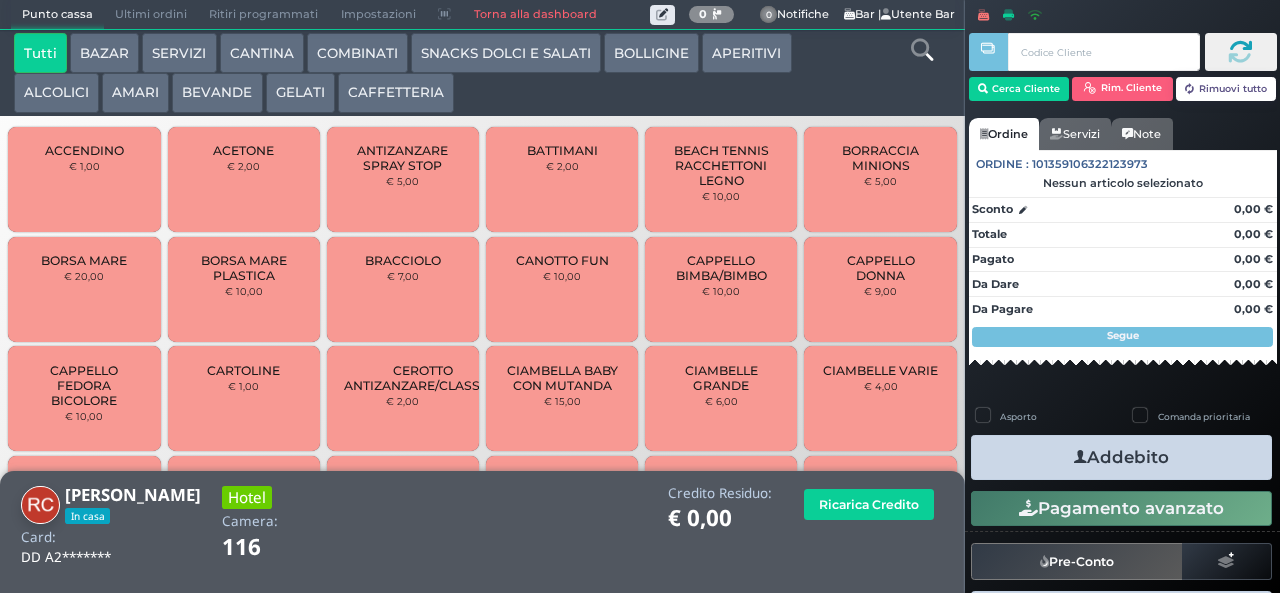 click on "SNACKS DOLCI E SALATI" at bounding box center (506, 53) 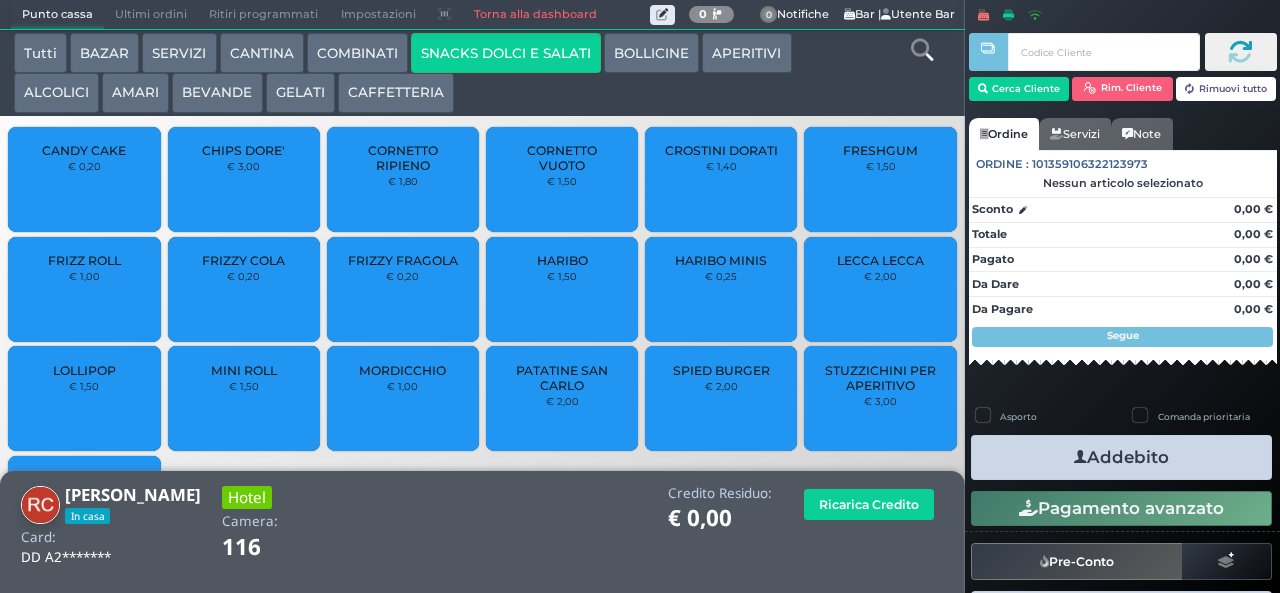 click on "PATATINE SAN CARLO" at bounding box center (562, 378) 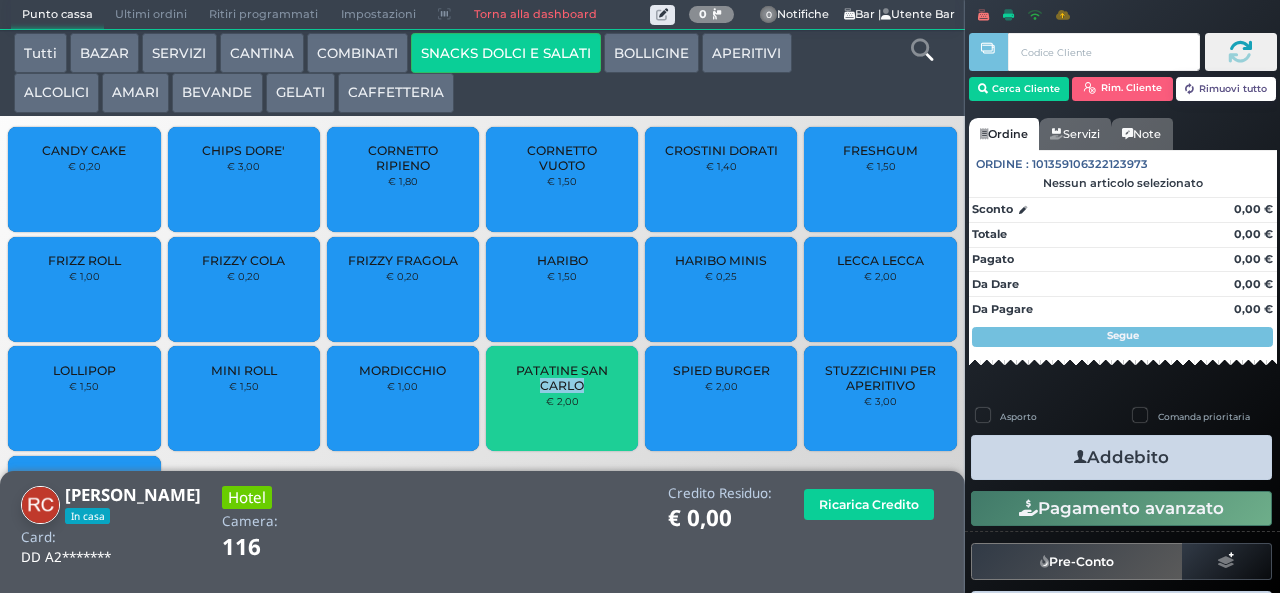 click on "PATATINE SAN CARLO" at bounding box center [562, 378] 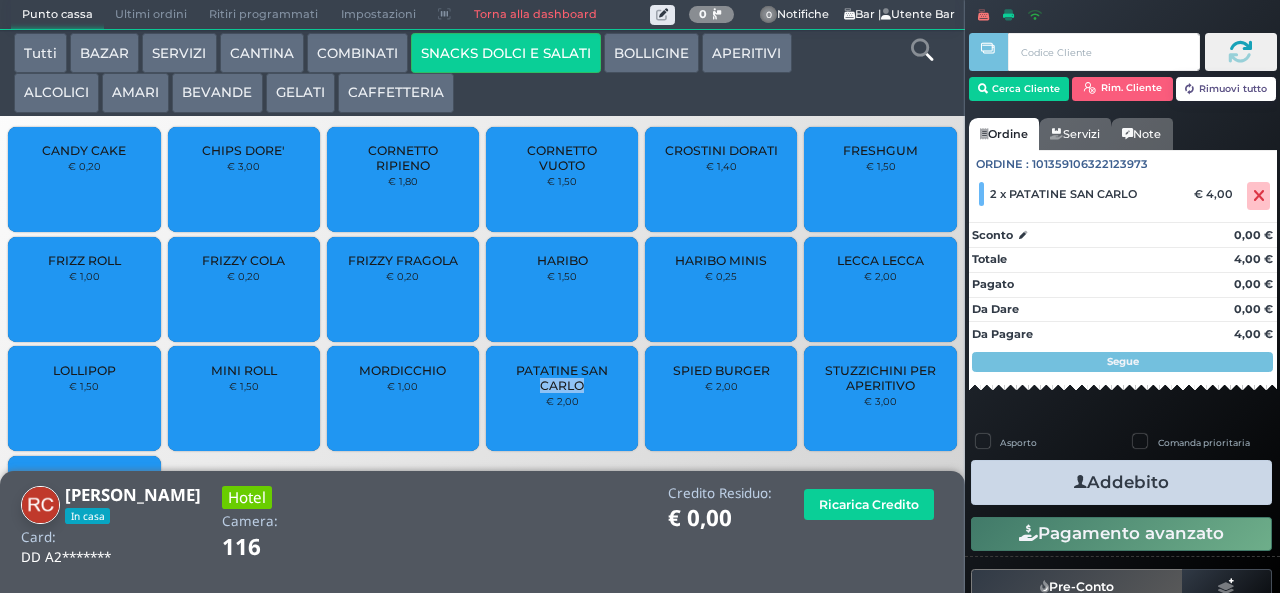click at bounding box center (1080, 482) 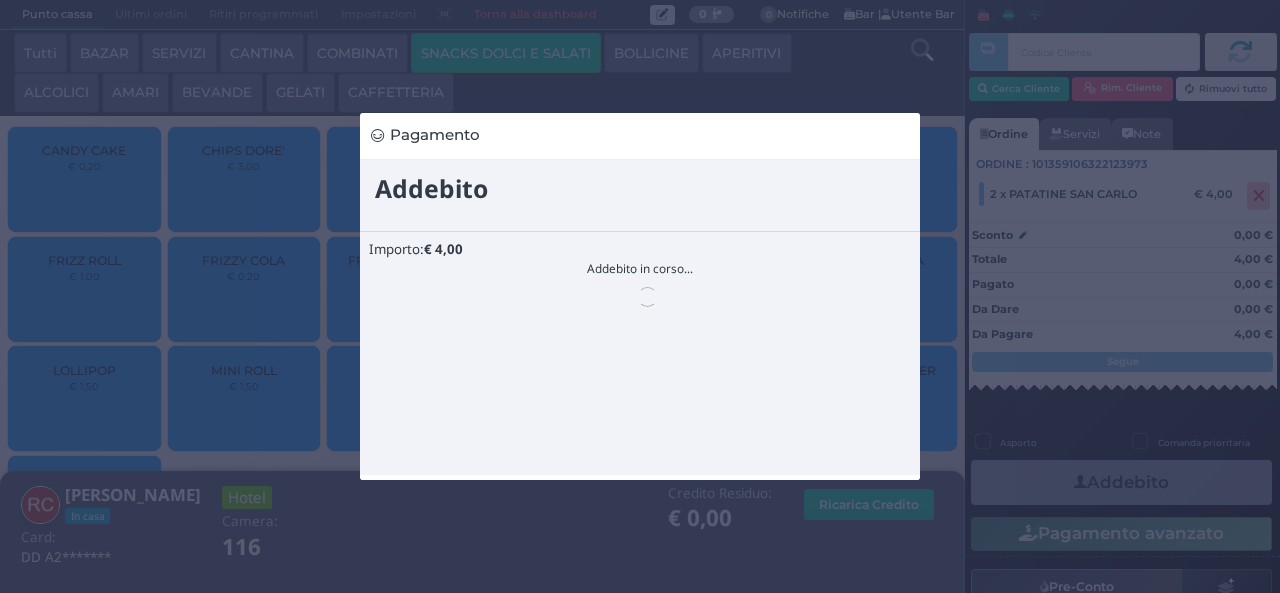scroll, scrollTop: 0, scrollLeft: 0, axis: both 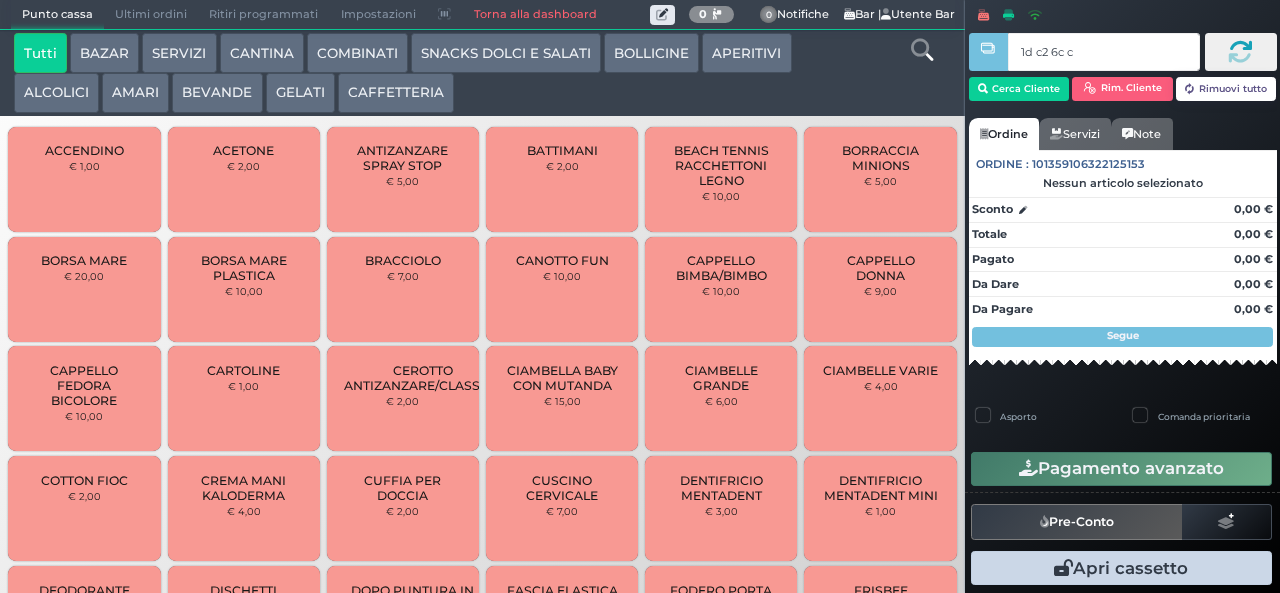 type on "1d c2 6c c3" 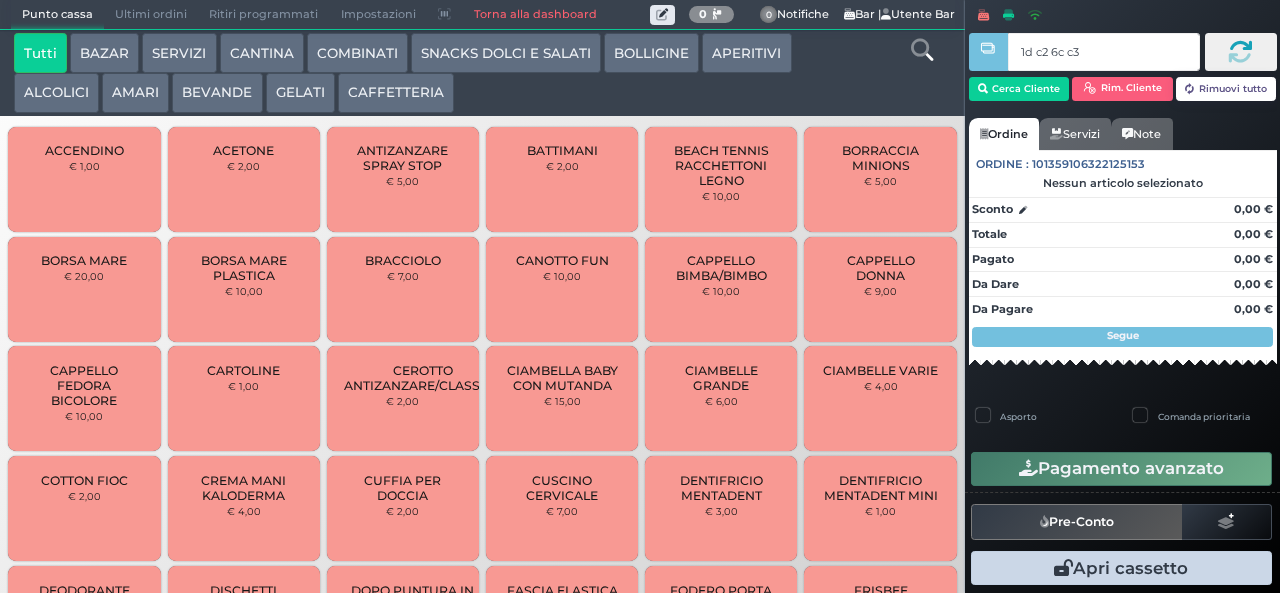 type 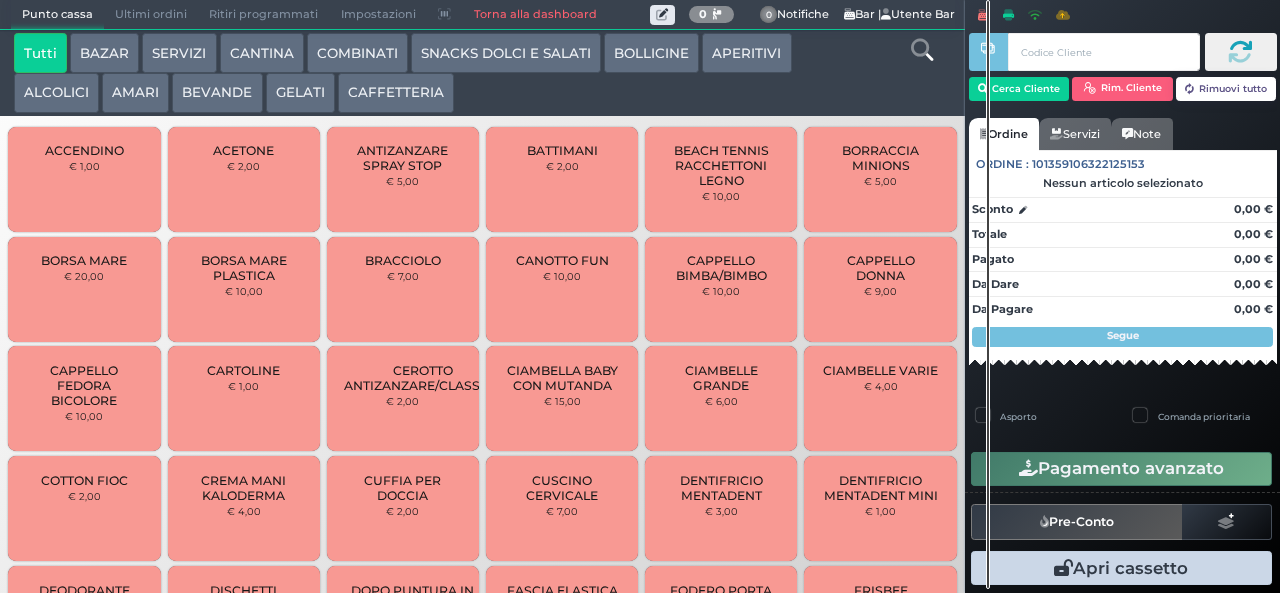 click at bounding box center [0, 0] 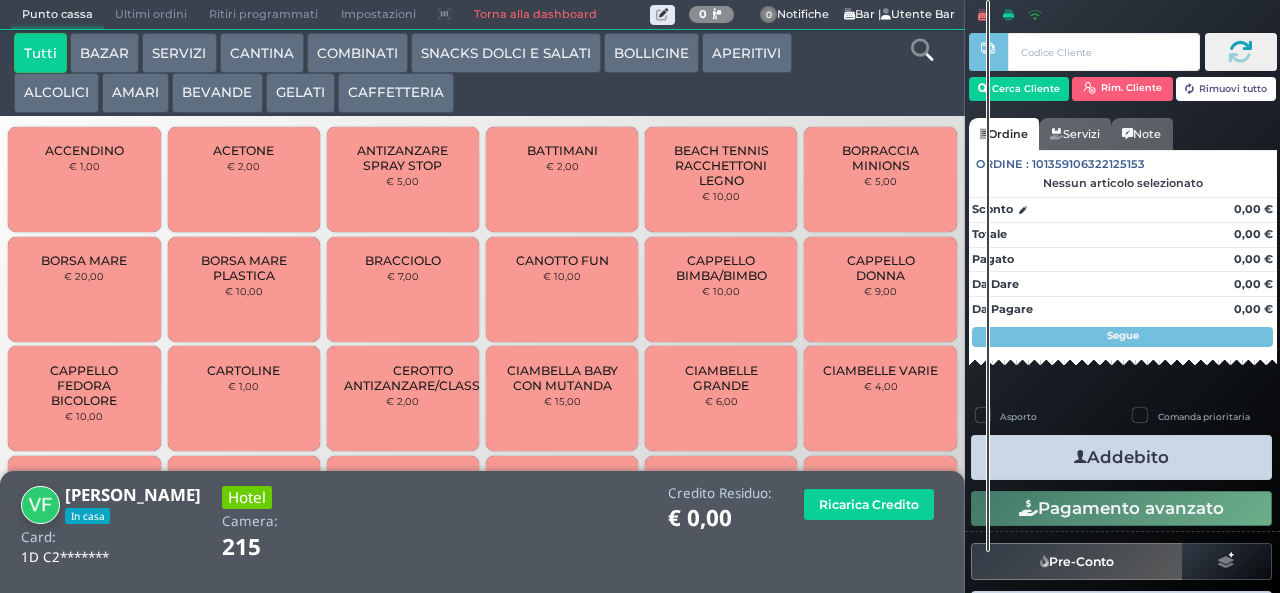 click on "BEVANDE" at bounding box center [217, 93] 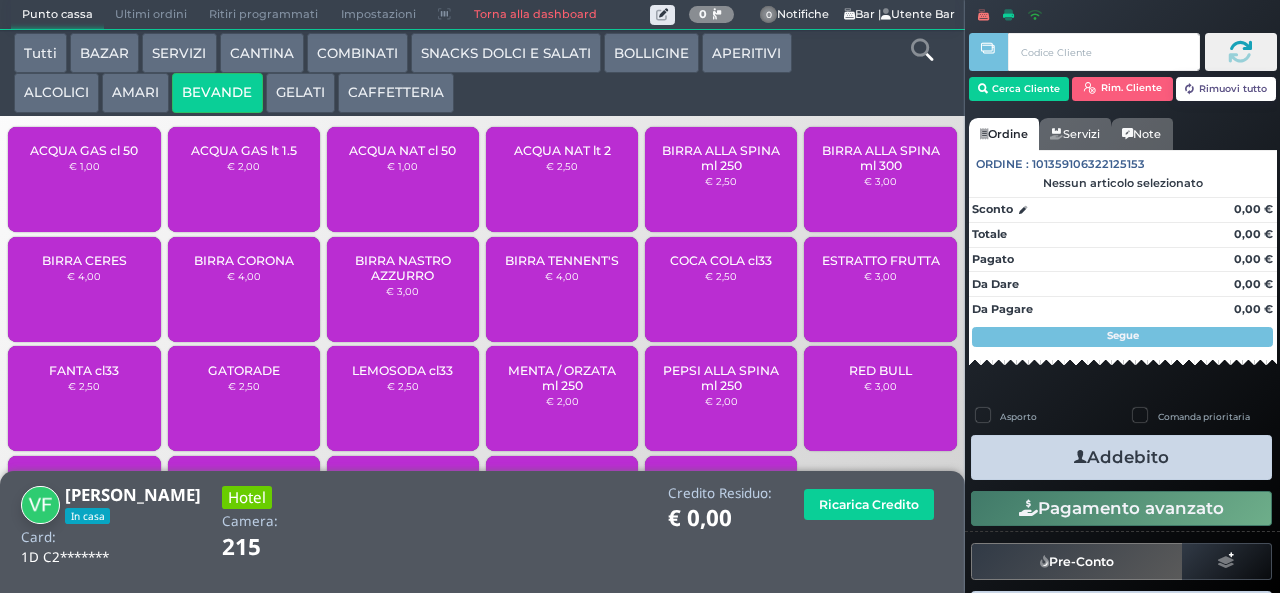 click on "ACQUA NAT cl 50" at bounding box center (402, 150) 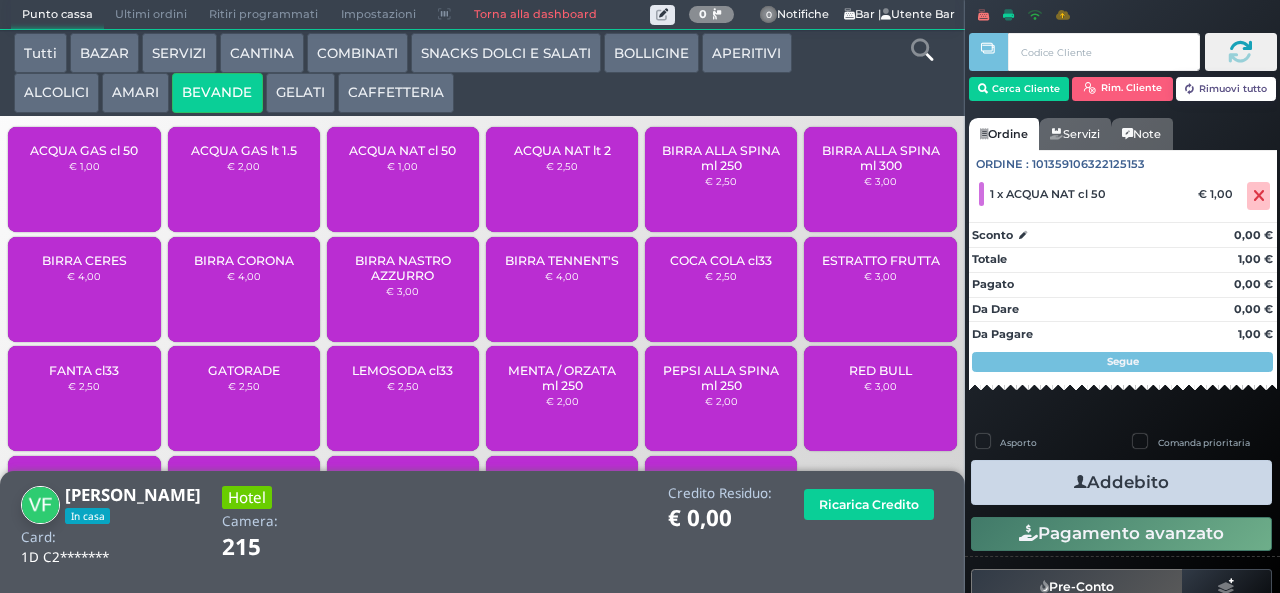 click on "Addebito" at bounding box center (1121, 482) 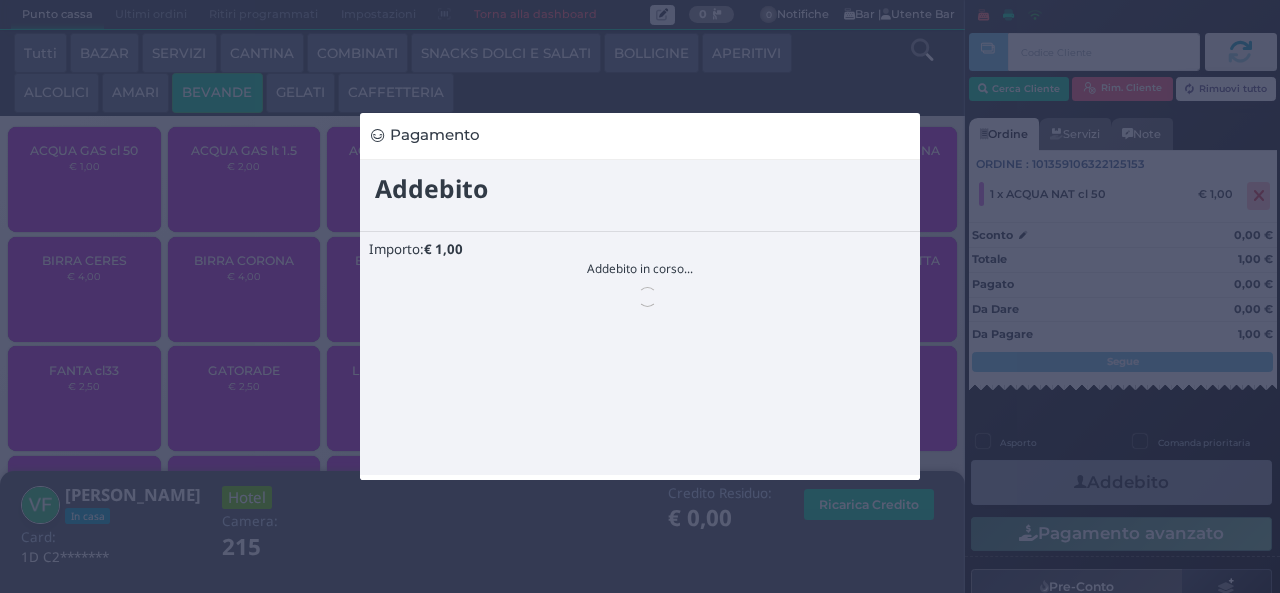 scroll, scrollTop: 0, scrollLeft: 0, axis: both 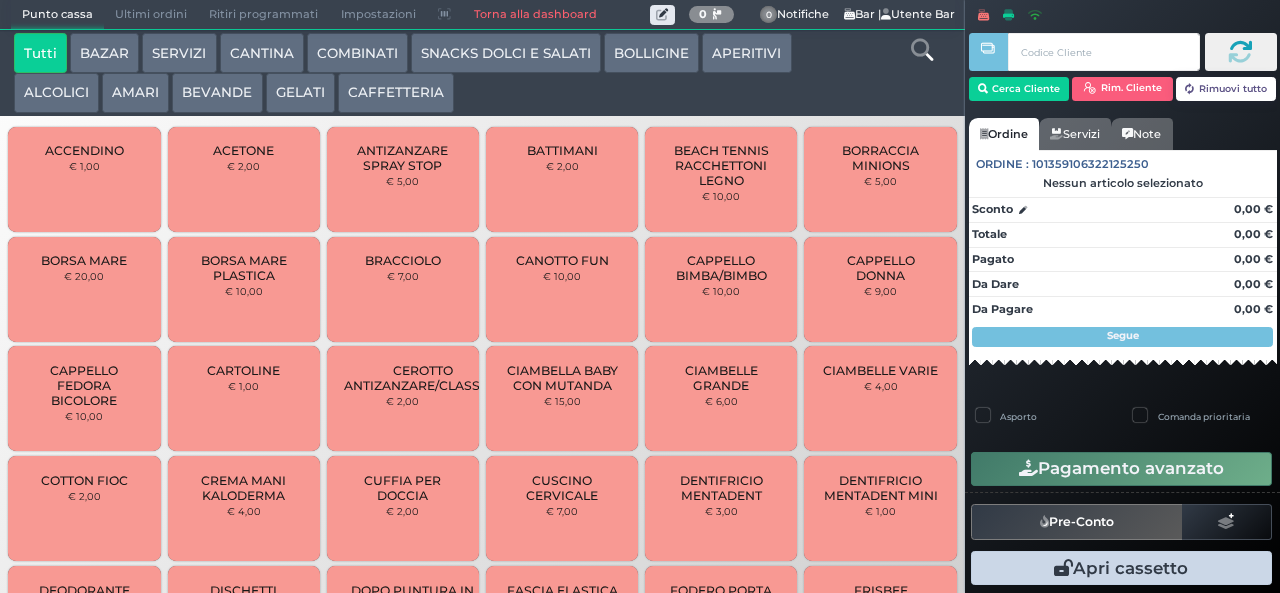 click on "BAZAR" at bounding box center (104, 53) 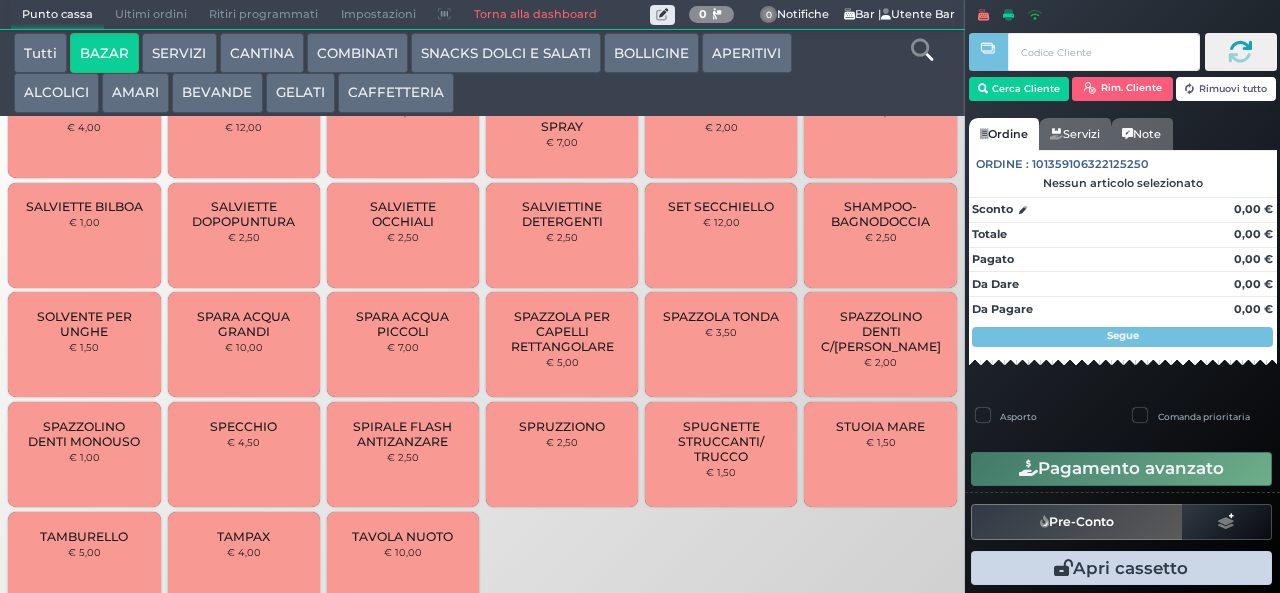 scroll, scrollTop: 1496, scrollLeft: 0, axis: vertical 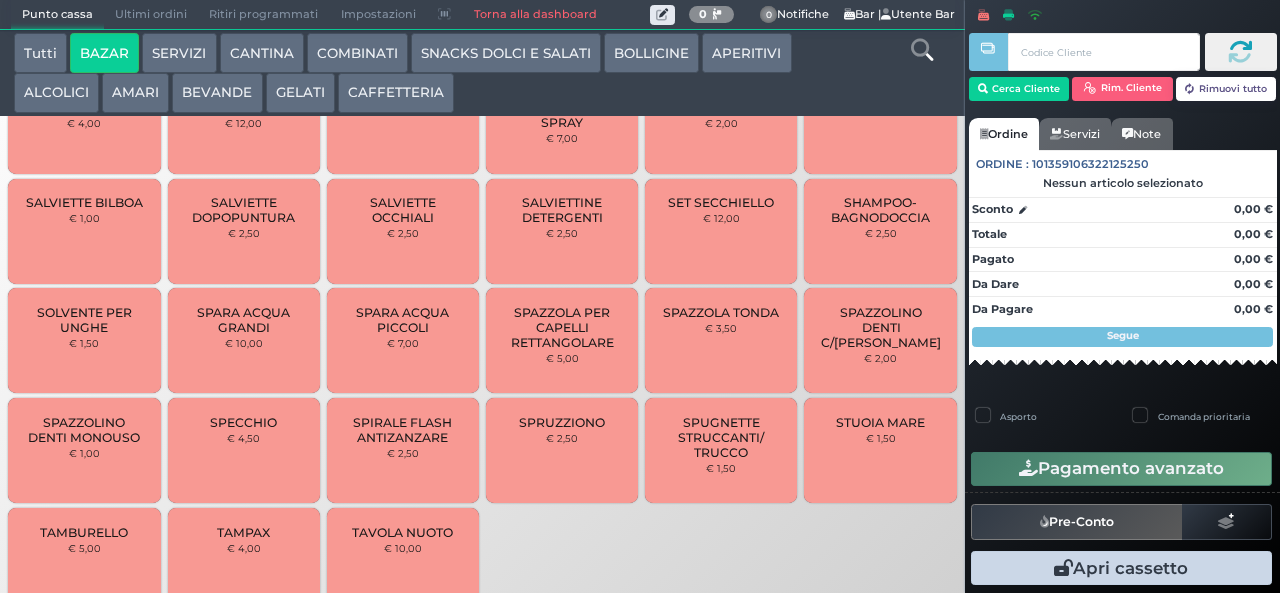 click on "SPAZZOLINO DENTI C/[PERSON_NAME]" at bounding box center (881, 327) 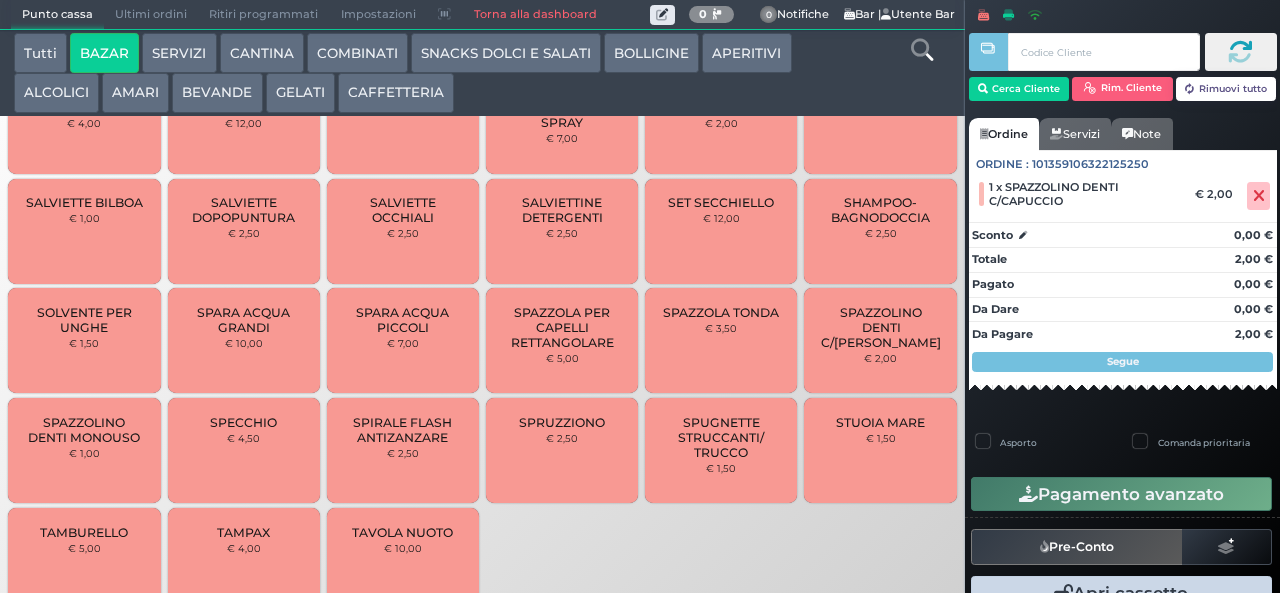 scroll, scrollTop: 1538, scrollLeft: 0, axis: vertical 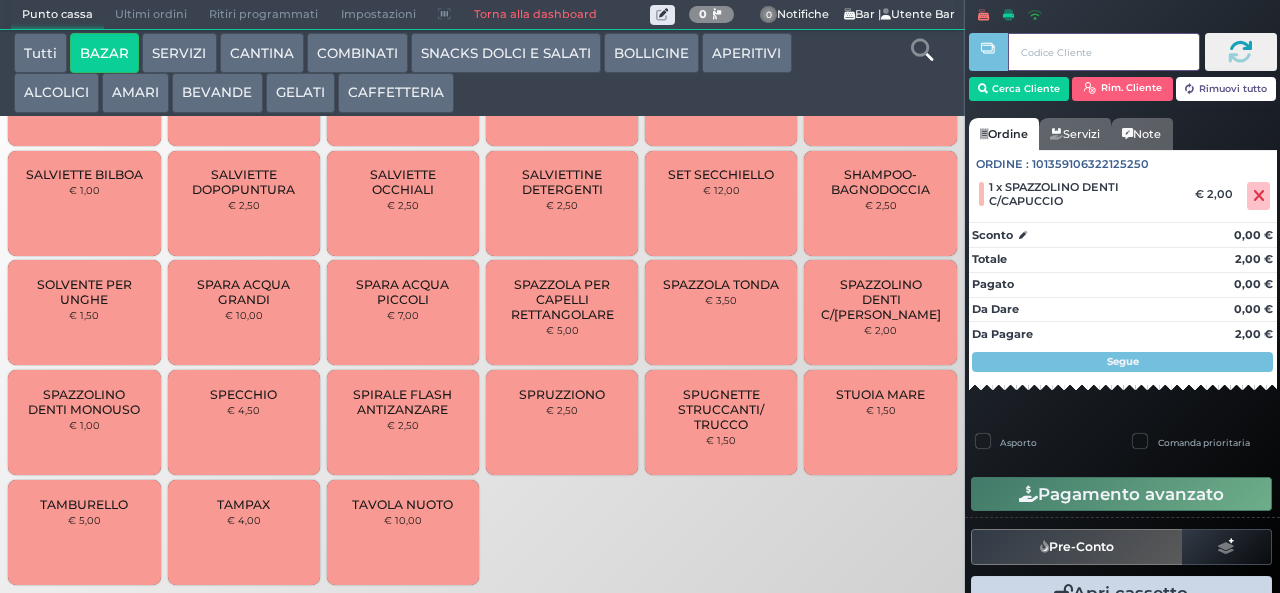 type 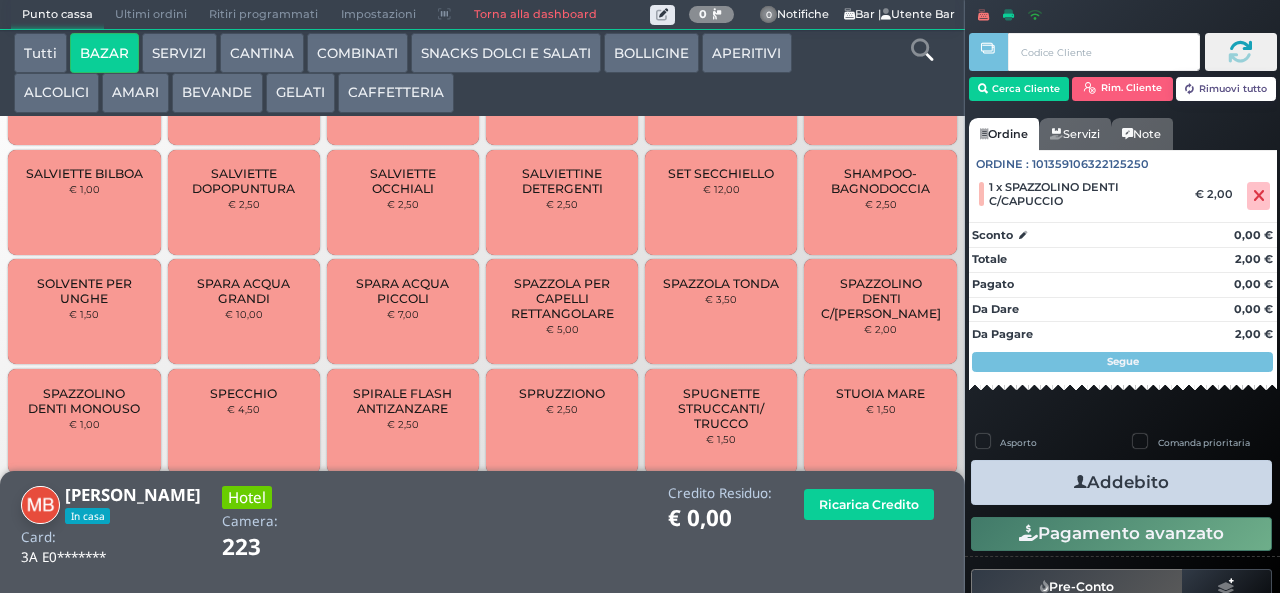 click on "Addebito" at bounding box center (1121, 482) 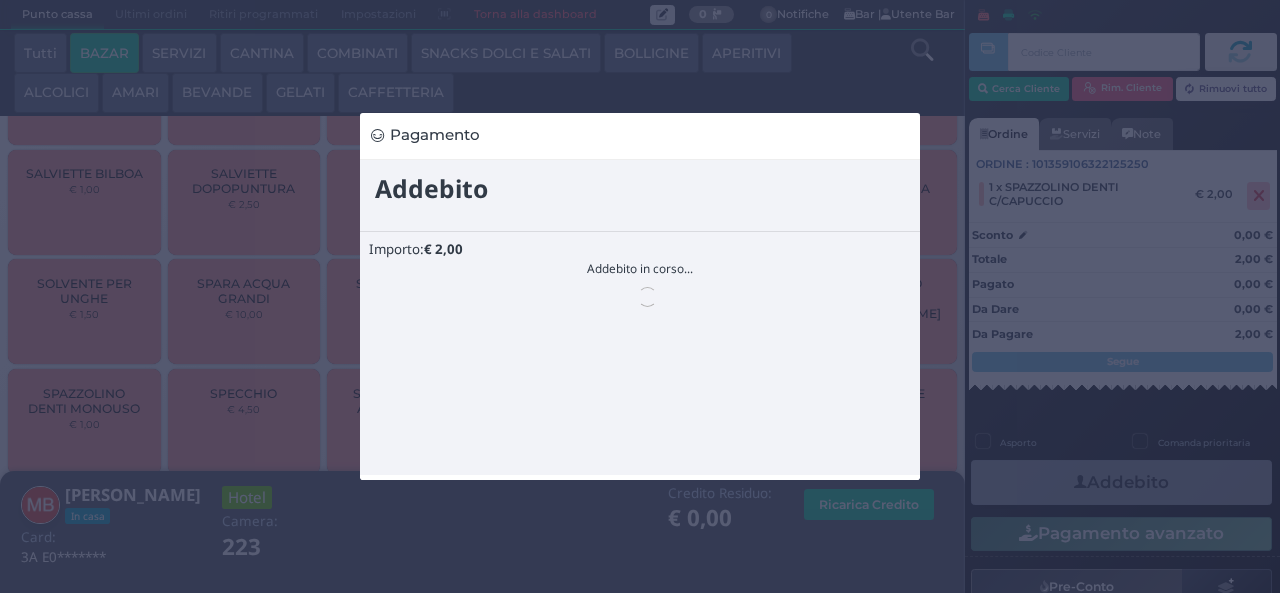 scroll, scrollTop: 0, scrollLeft: 0, axis: both 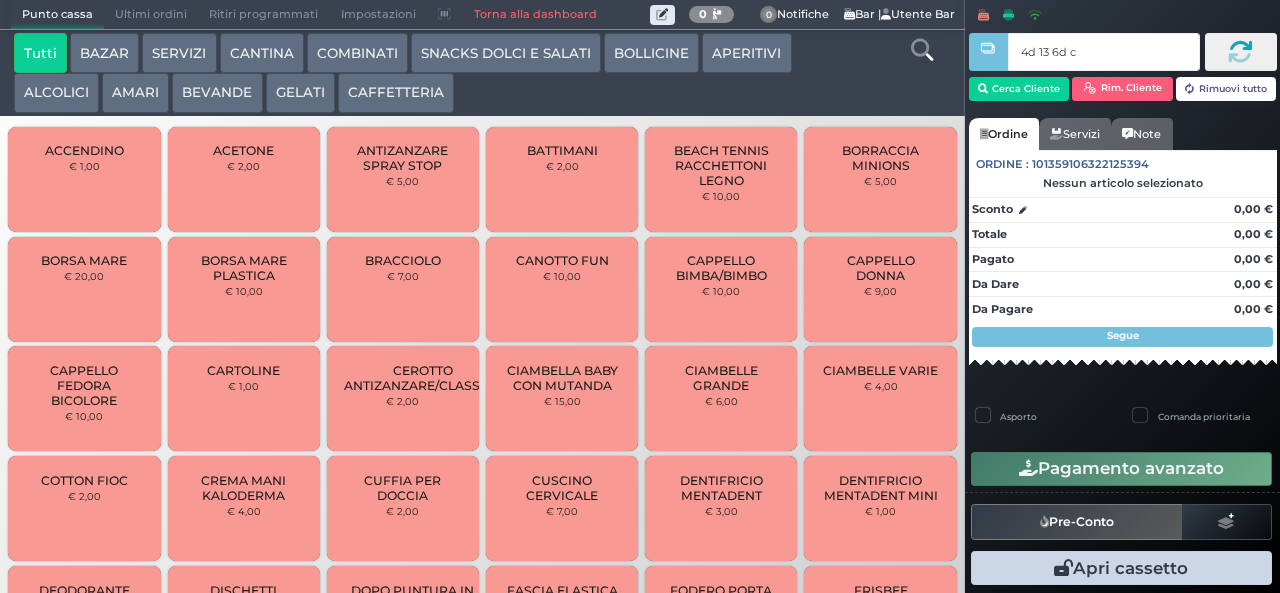 type on "4d 13 6d c3" 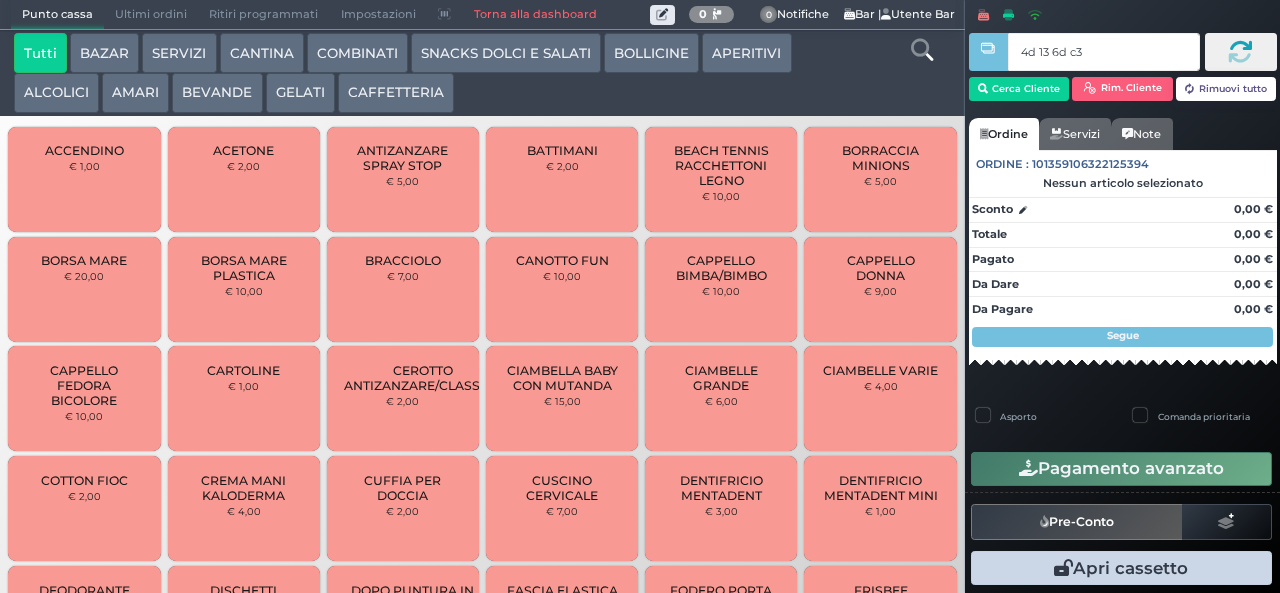 type 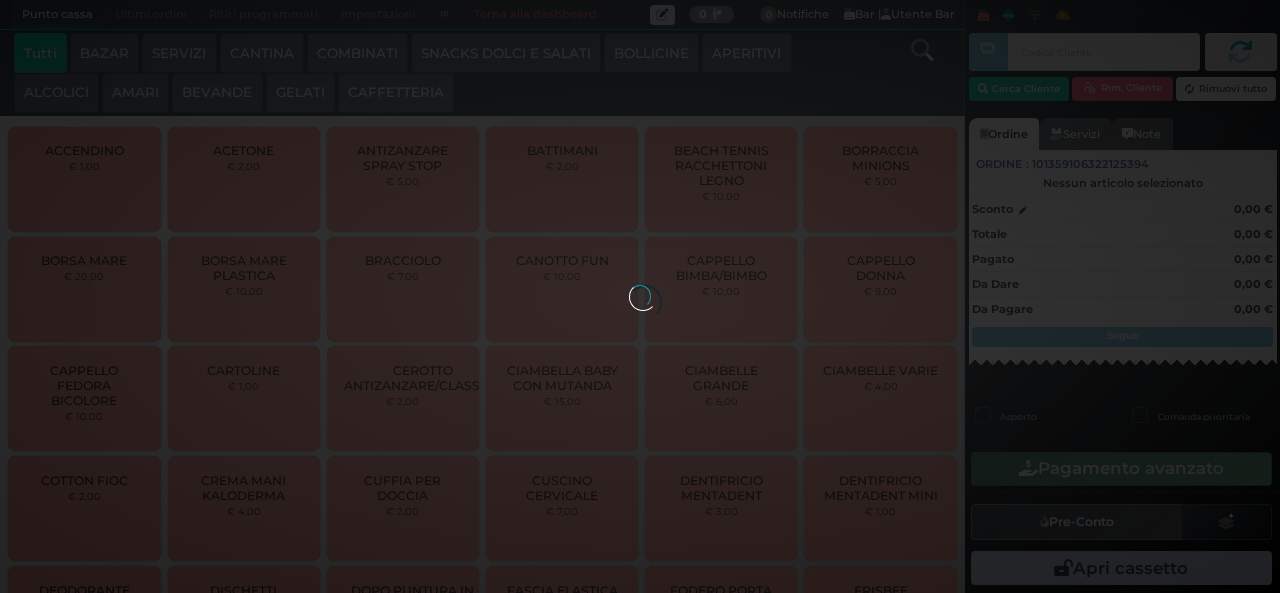 click at bounding box center [640, 296] 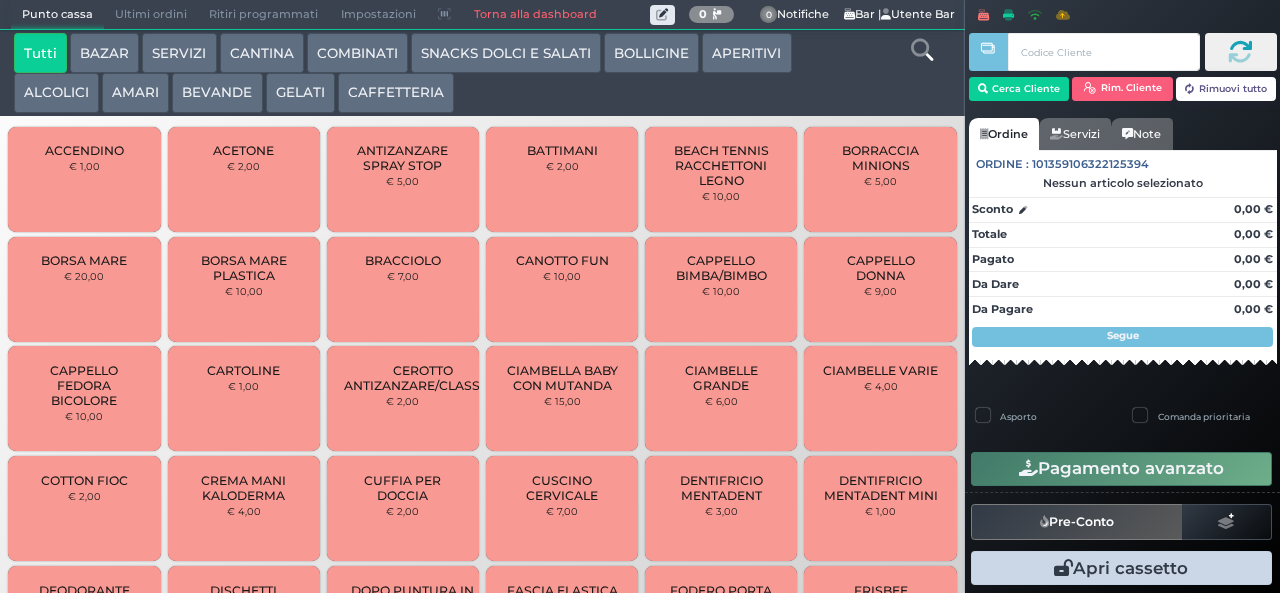 click on "SNACKS DOLCI E SALATI" at bounding box center [506, 53] 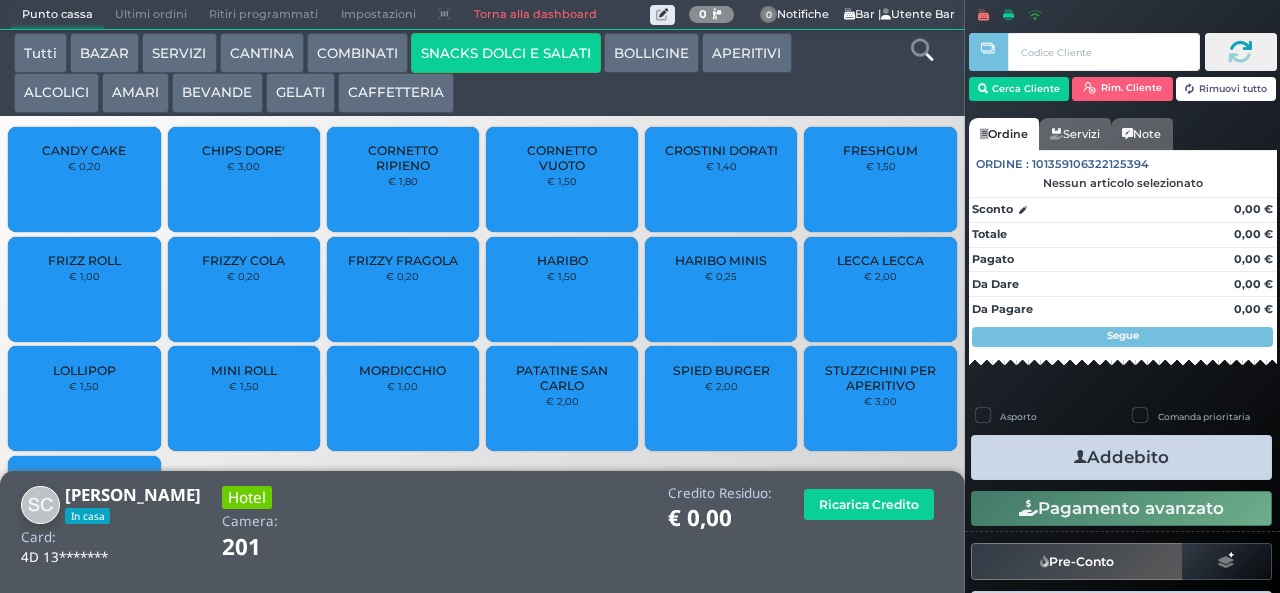 click on "PATATINE SAN CARLO" at bounding box center (562, 378) 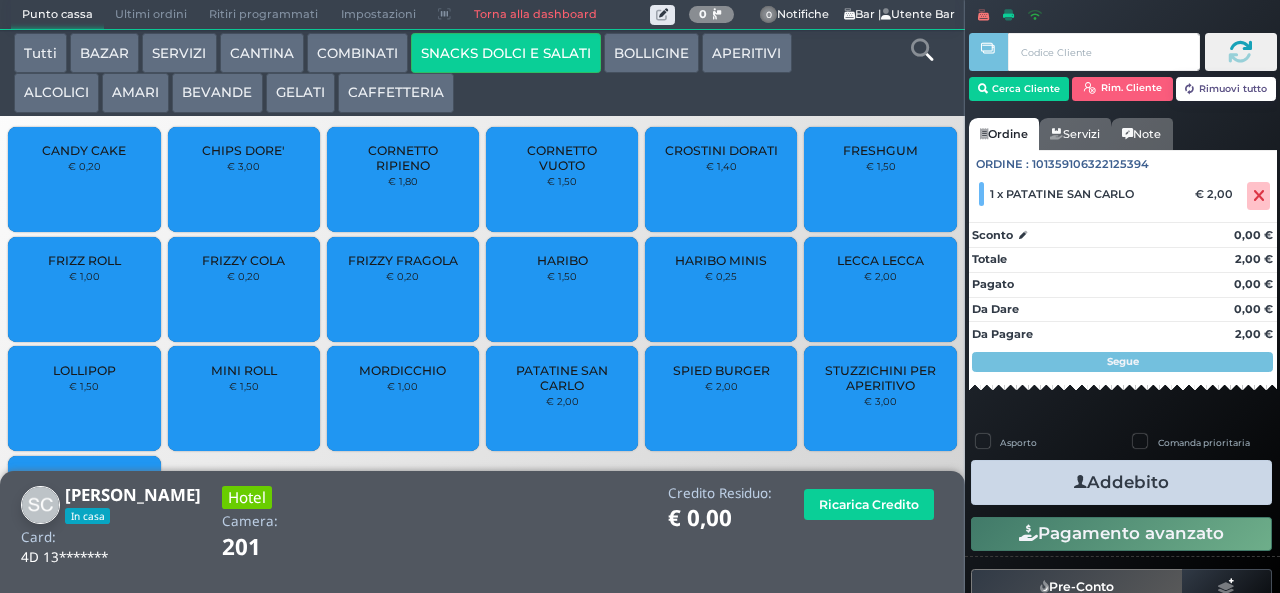 click on "Addebito" at bounding box center [1121, 482] 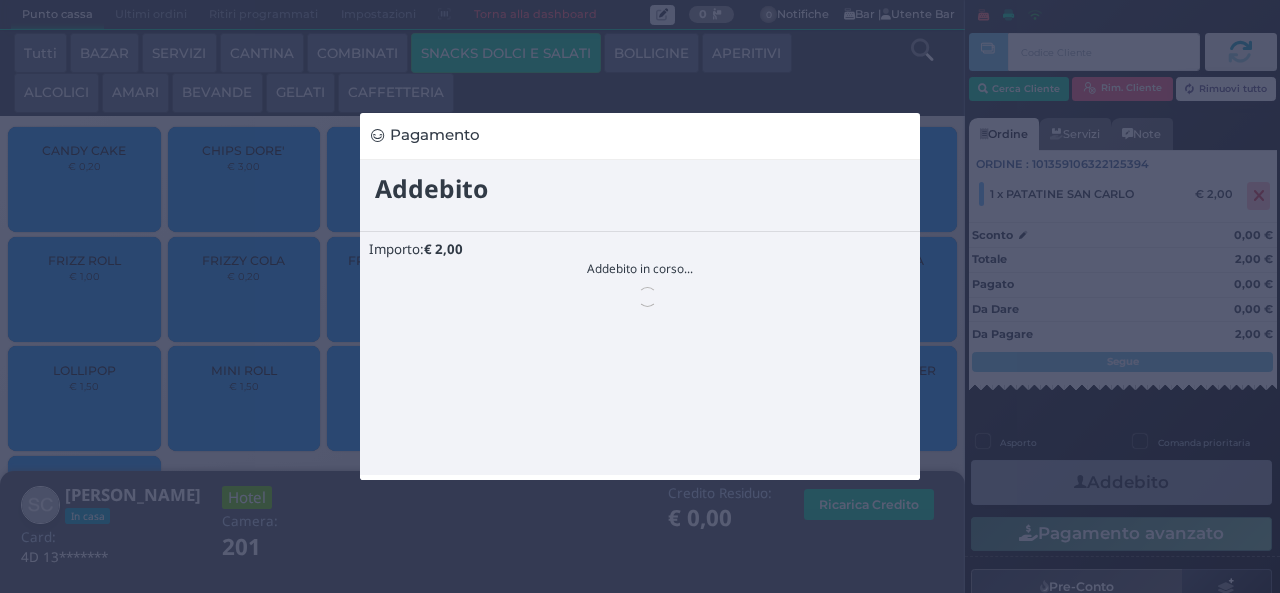 scroll, scrollTop: 0, scrollLeft: 0, axis: both 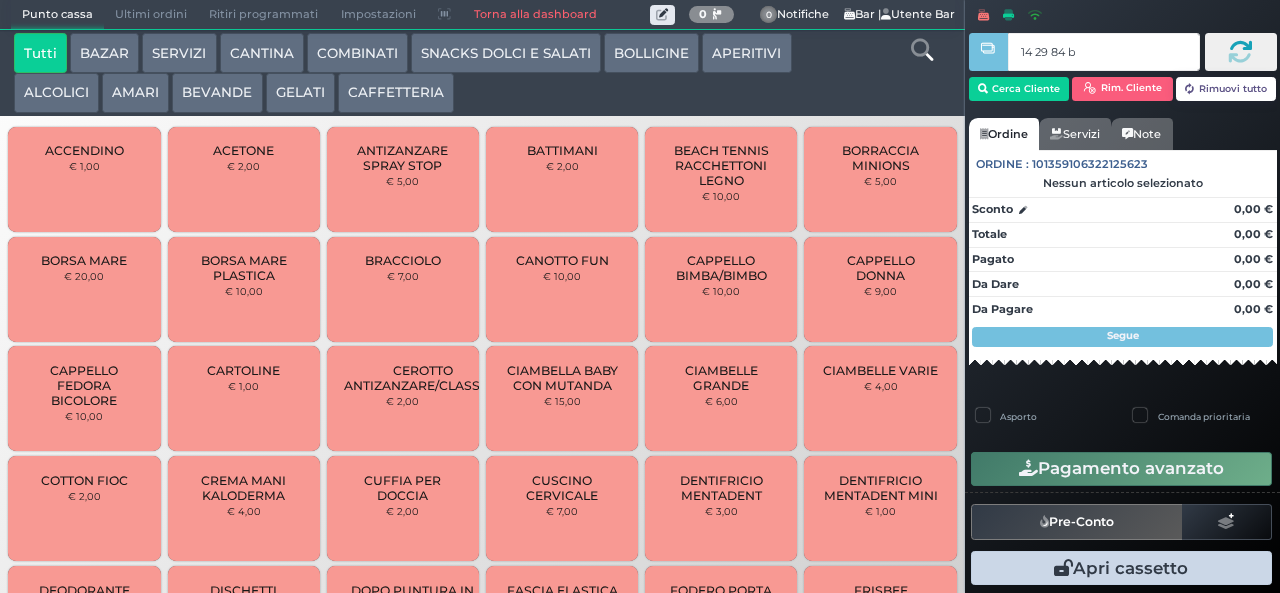type on "14 29 84 b0" 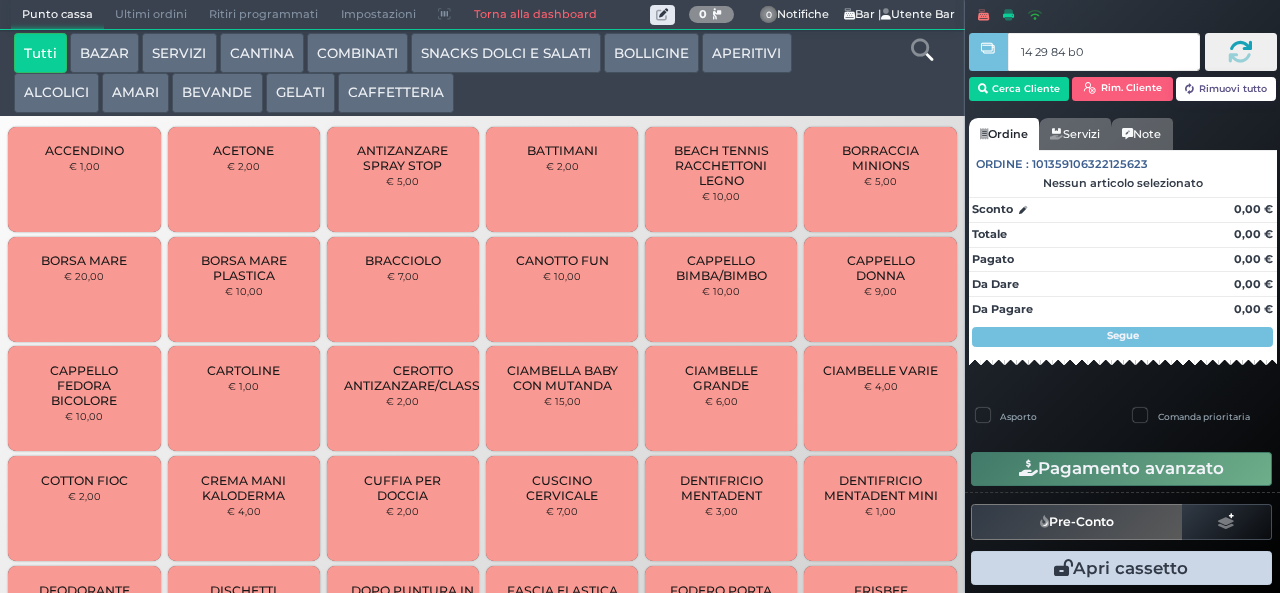 type 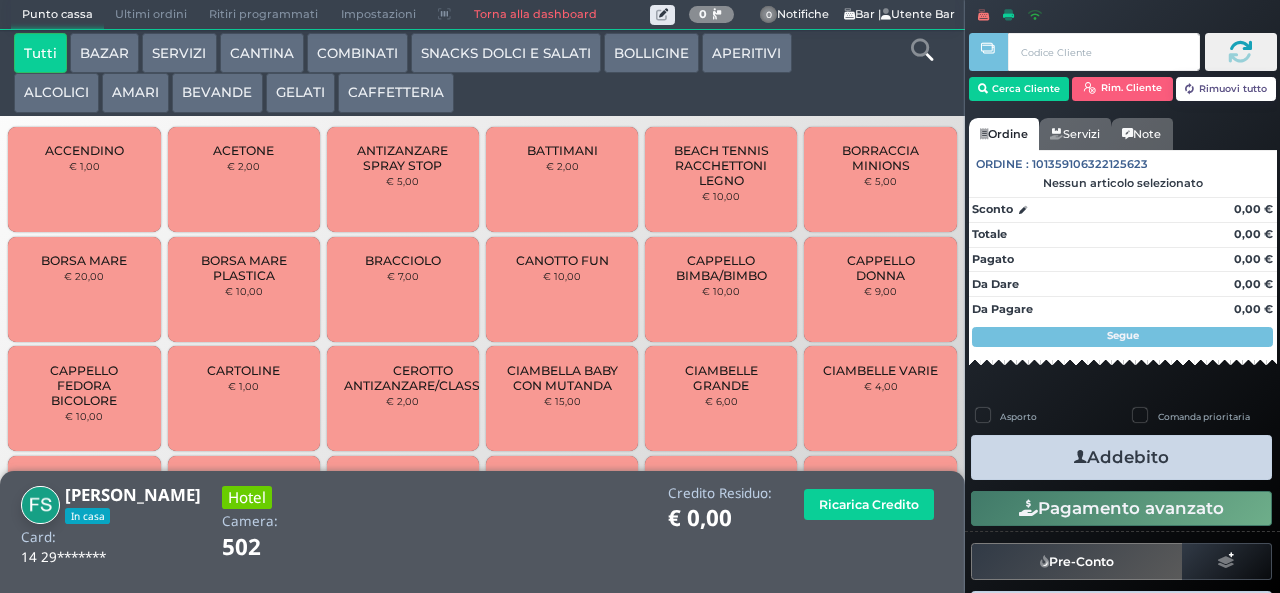 click on "GELATI" at bounding box center (300, 93) 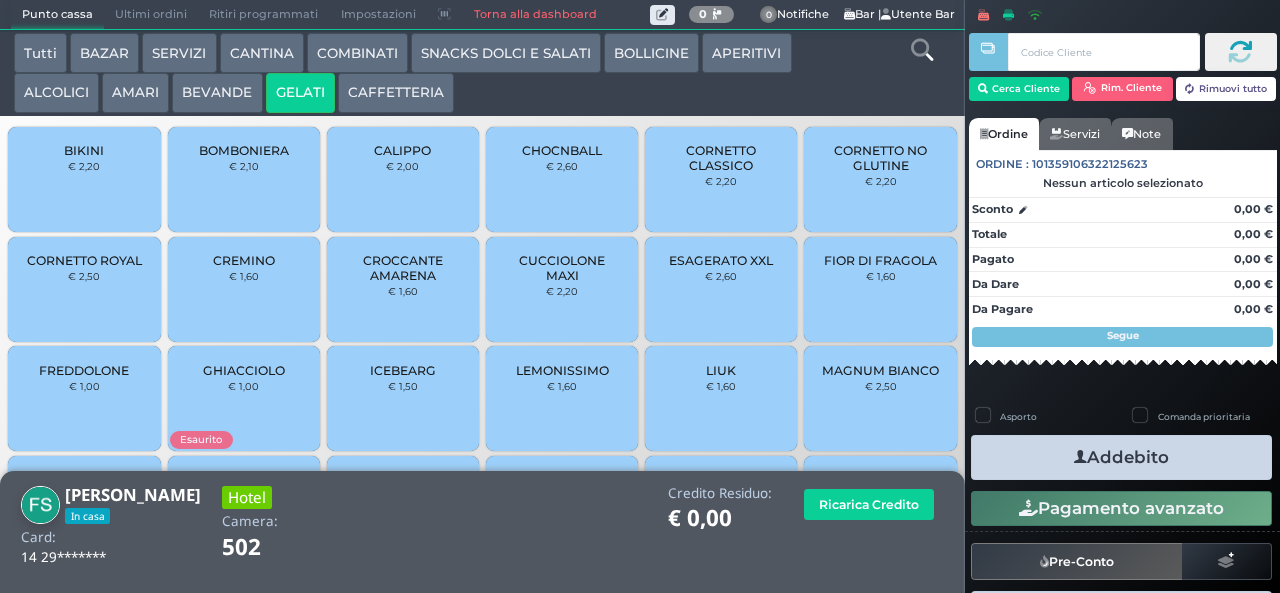 click on "BIKINI
€ 2,20" at bounding box center (84, 179) 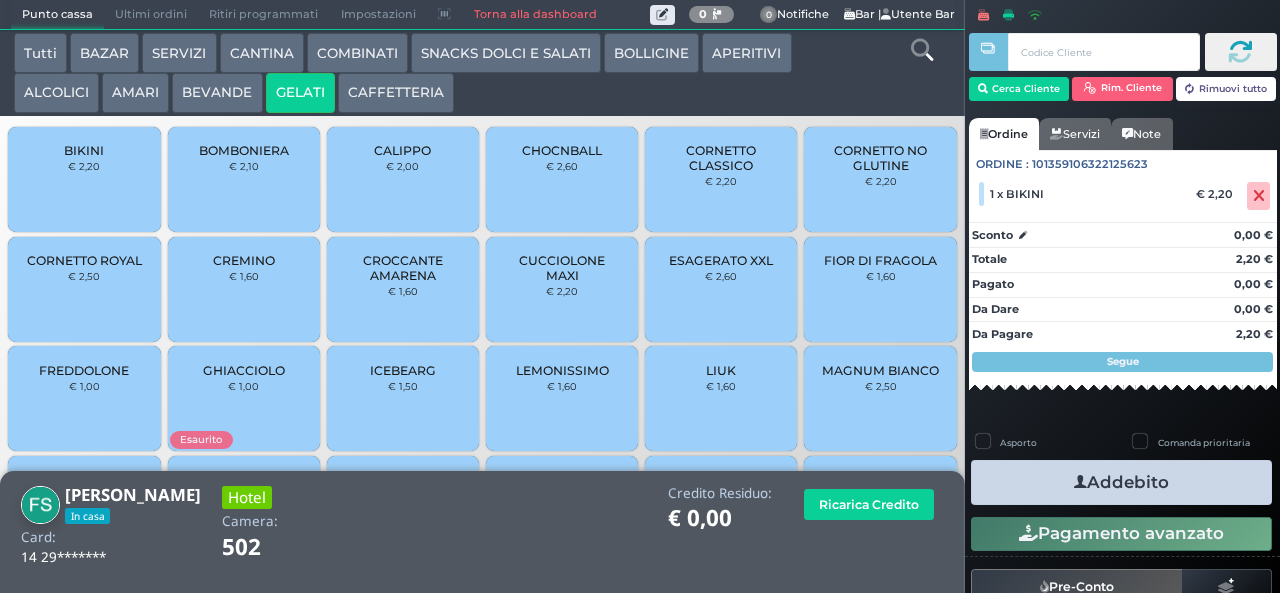click at bounding box center [1080, 482] 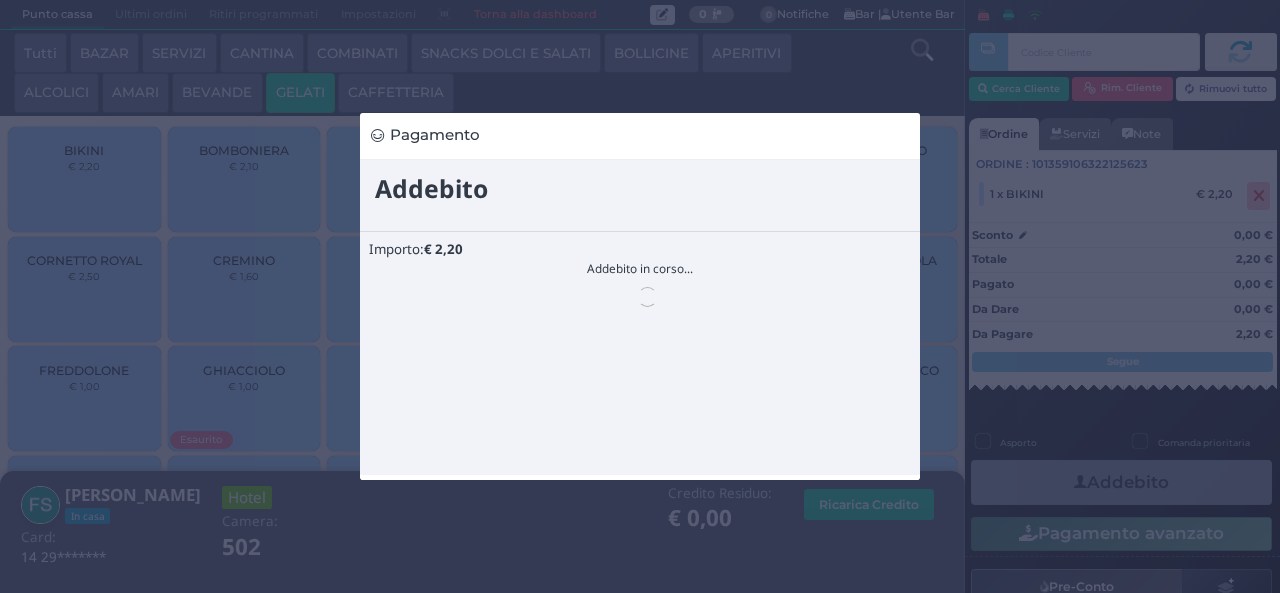 scroll, scrollTop: 0, scrollLeft: 0, axis: both 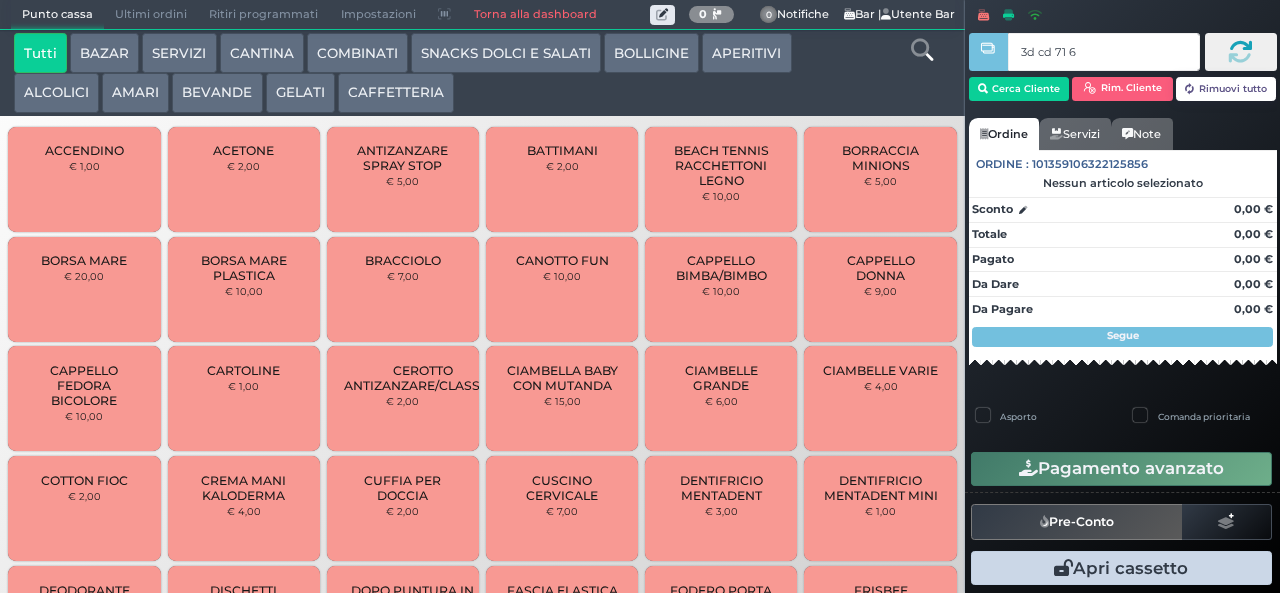 type on "3d cd 71 66" 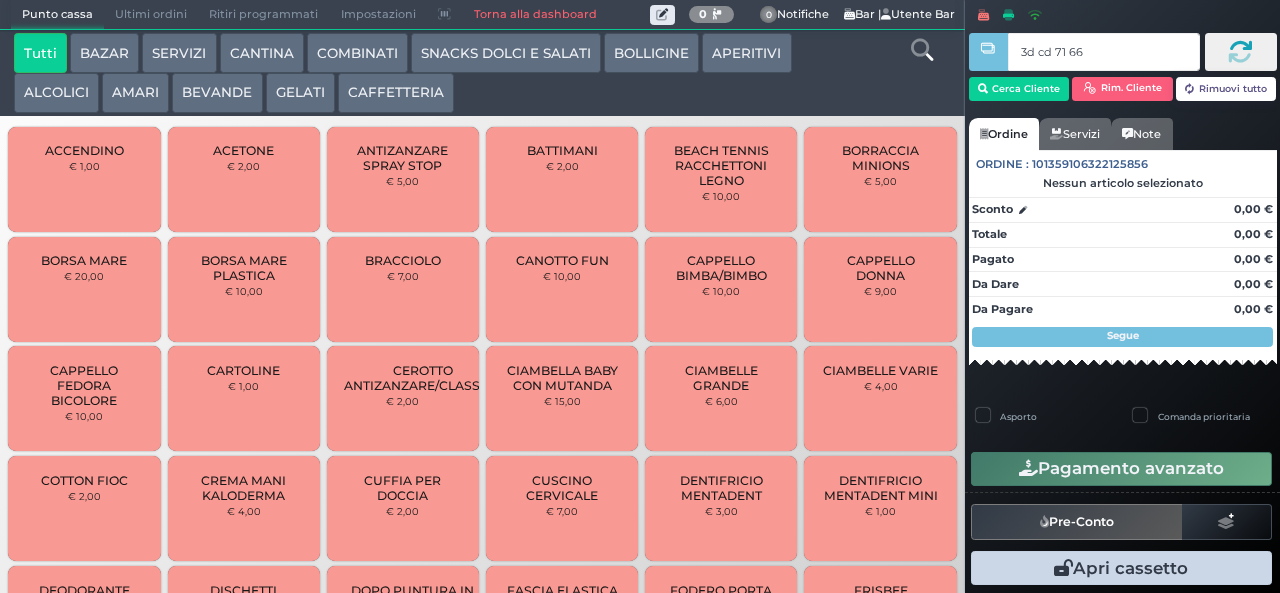 type 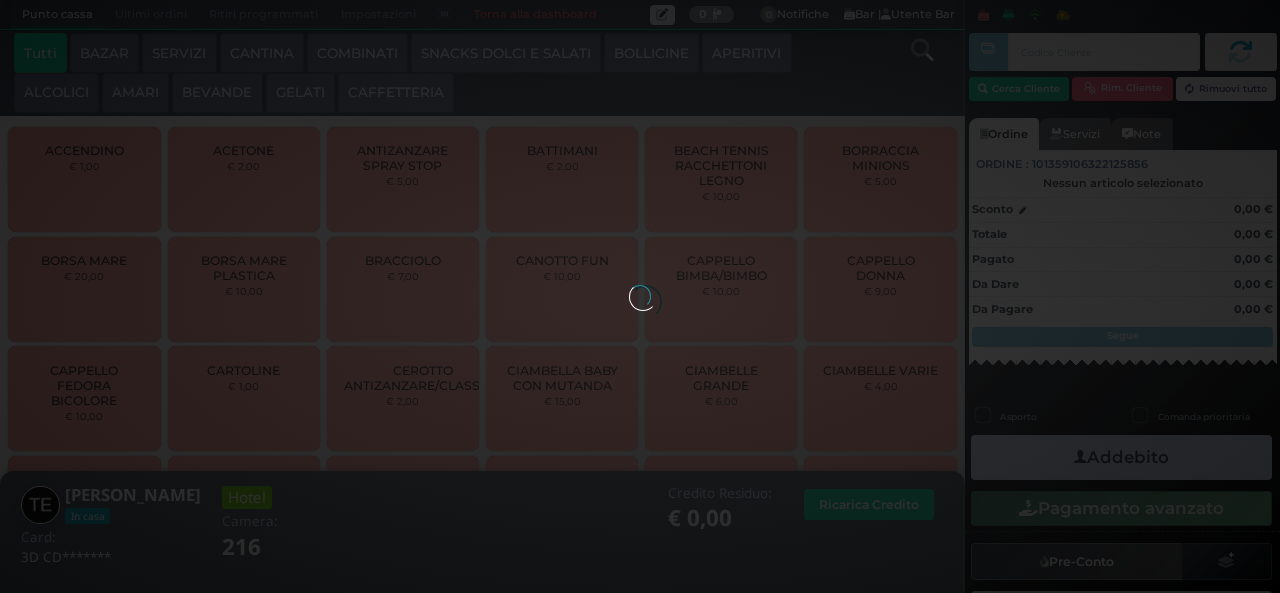 click on "SNACKS DOLCI E SALATI" at bounding box center (506, 53) 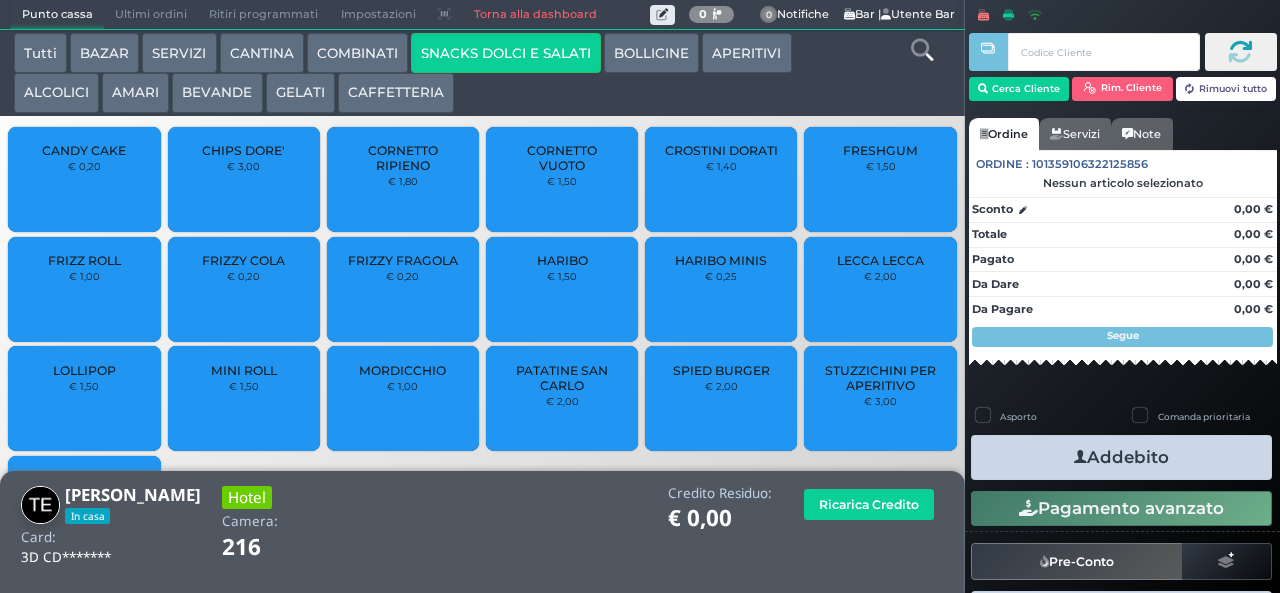 click on "PATATINE SAN CARLO" at bounding box center [562, 378] 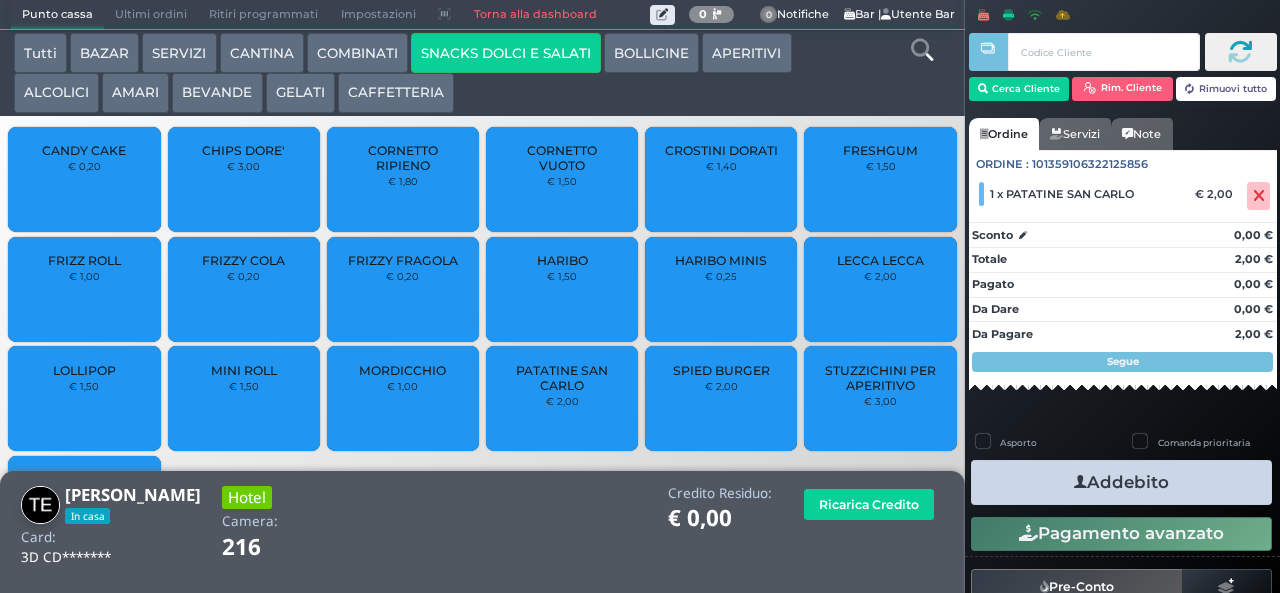 click on "Addebito" at bounding box center (1121, 482) 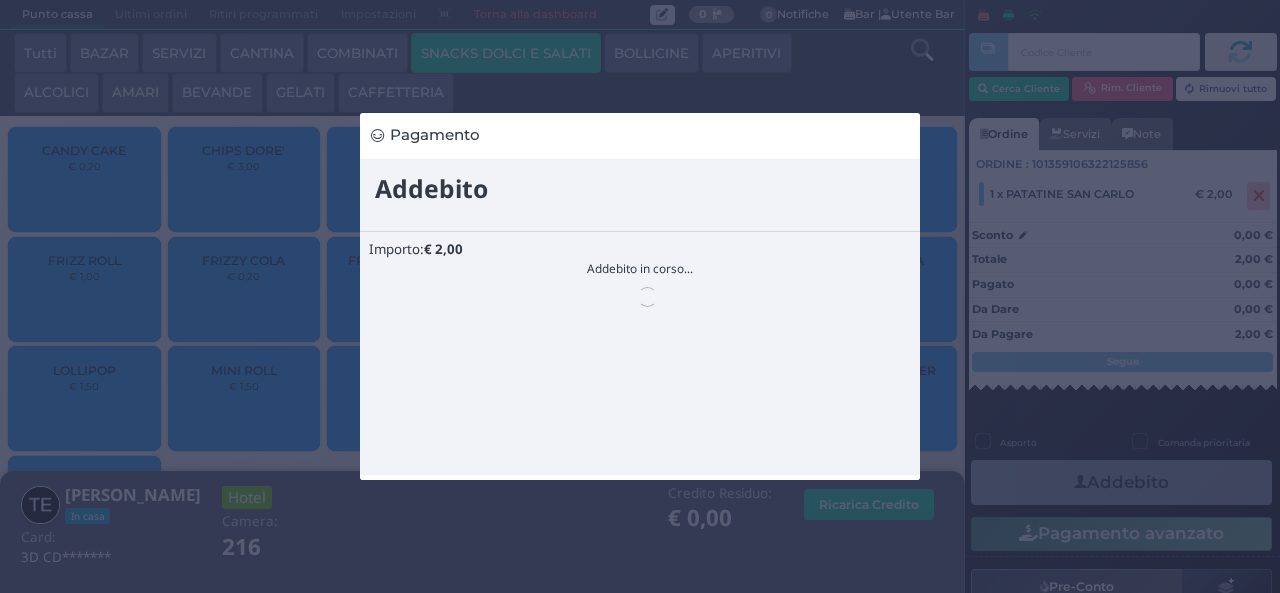 scroll, scrollTop: 0, scrollLeft: 0, axis: both 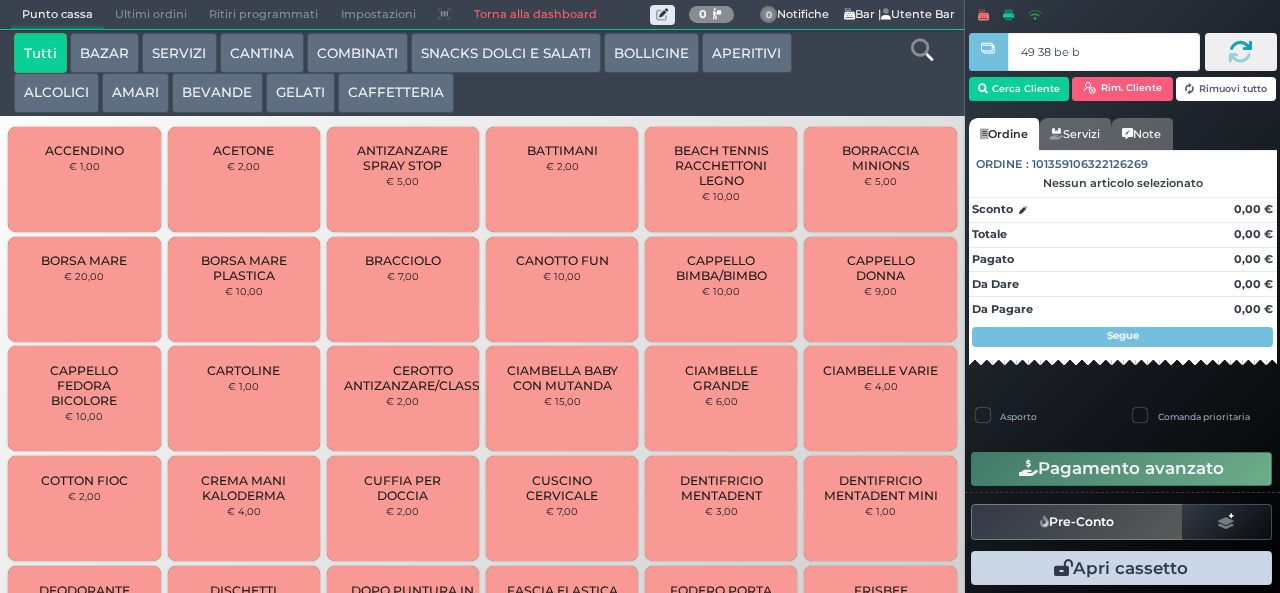 type on "49 38 be b9" 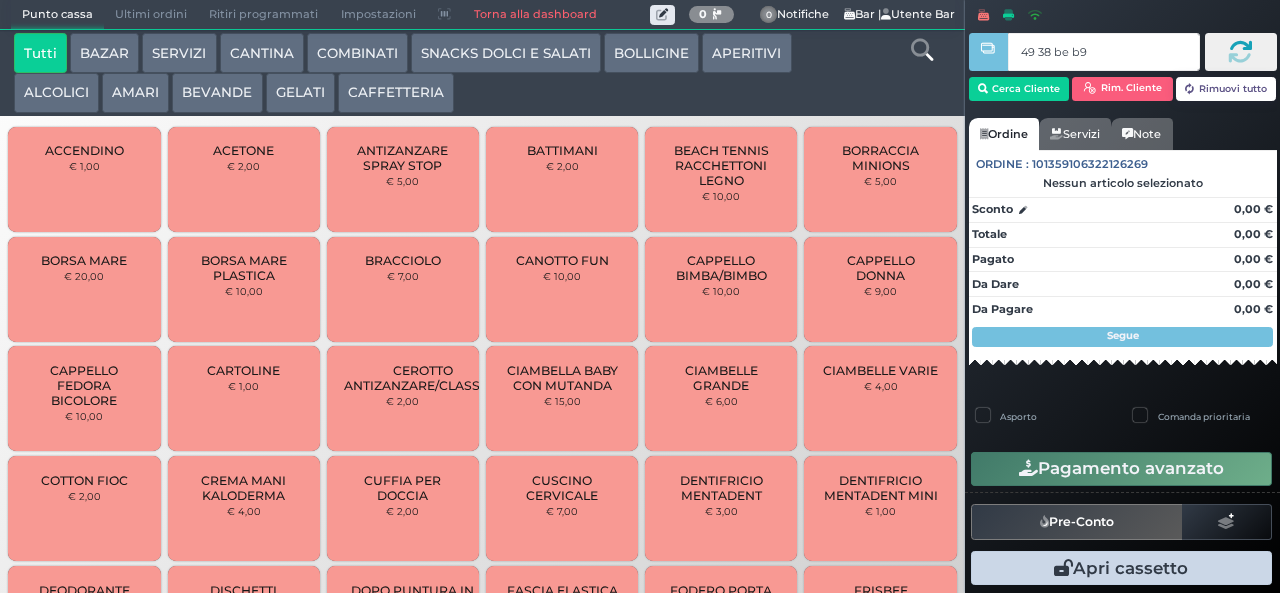 type 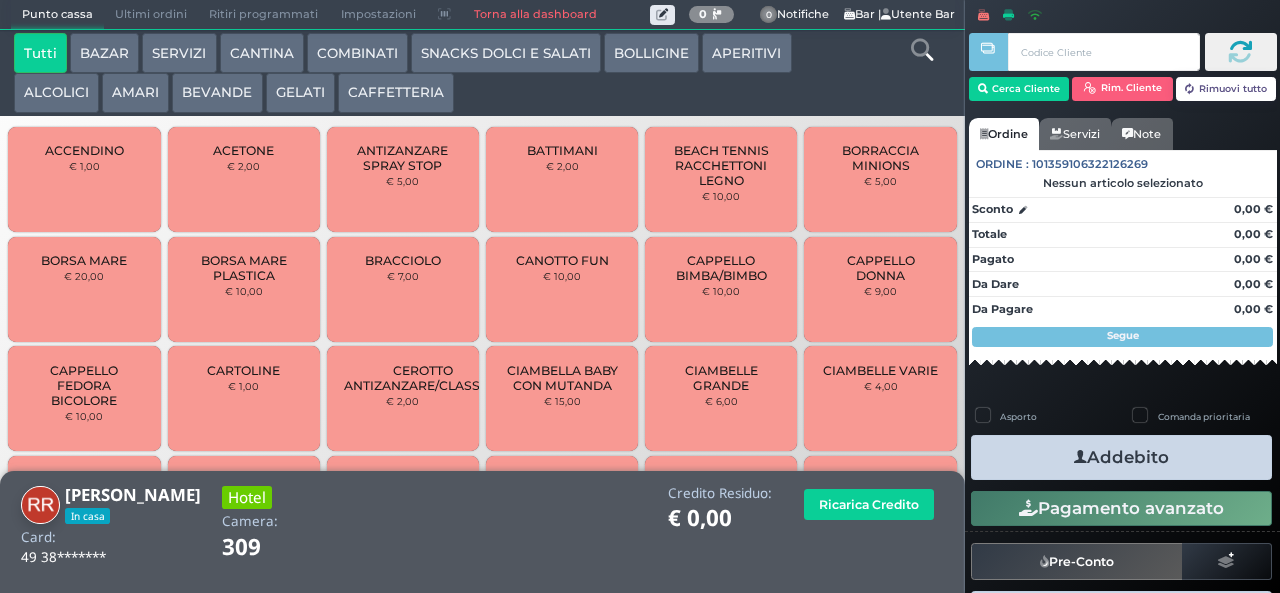 click on "COMBINATI" at bounding box center (357, 53) 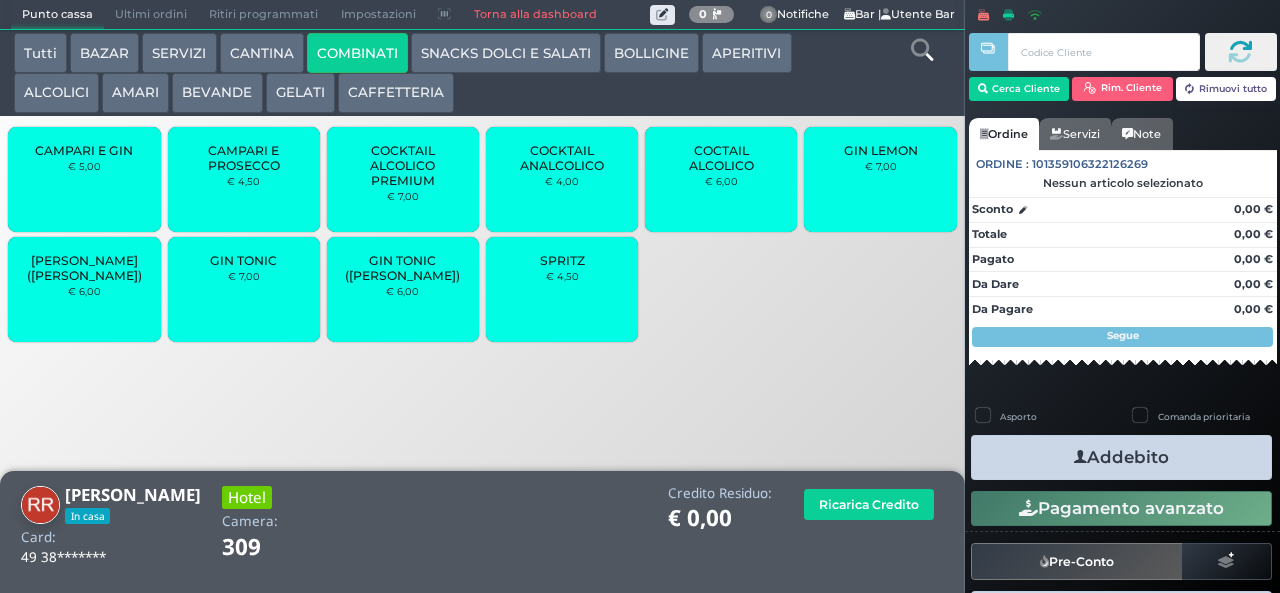 click on "SNACKS DOLCI E SALATI" at bounding box center (506, 53) 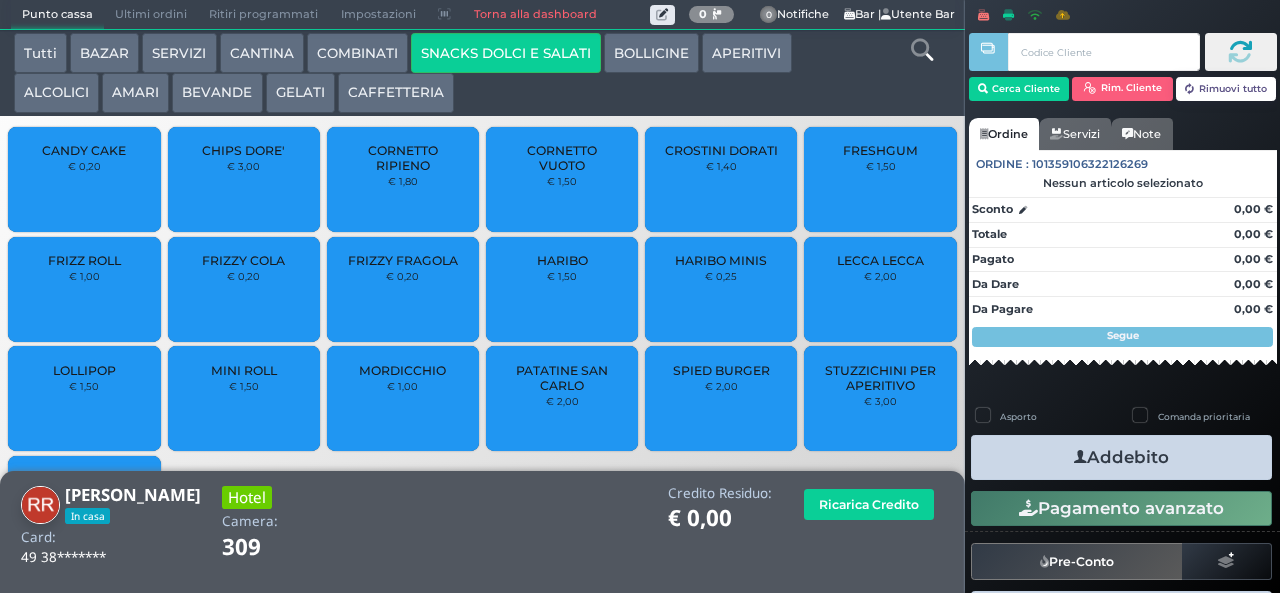 click on "CAFFETTERIA" at bounding box center (396, 93) 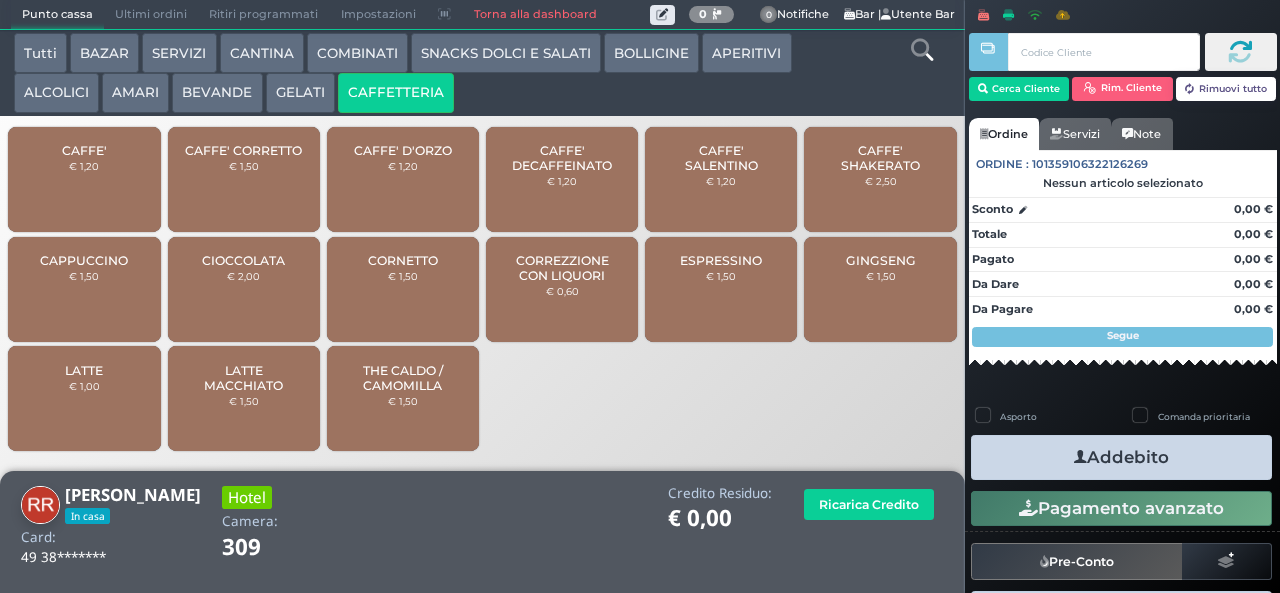 click on "GELATI" at bounding box center [300, 93] 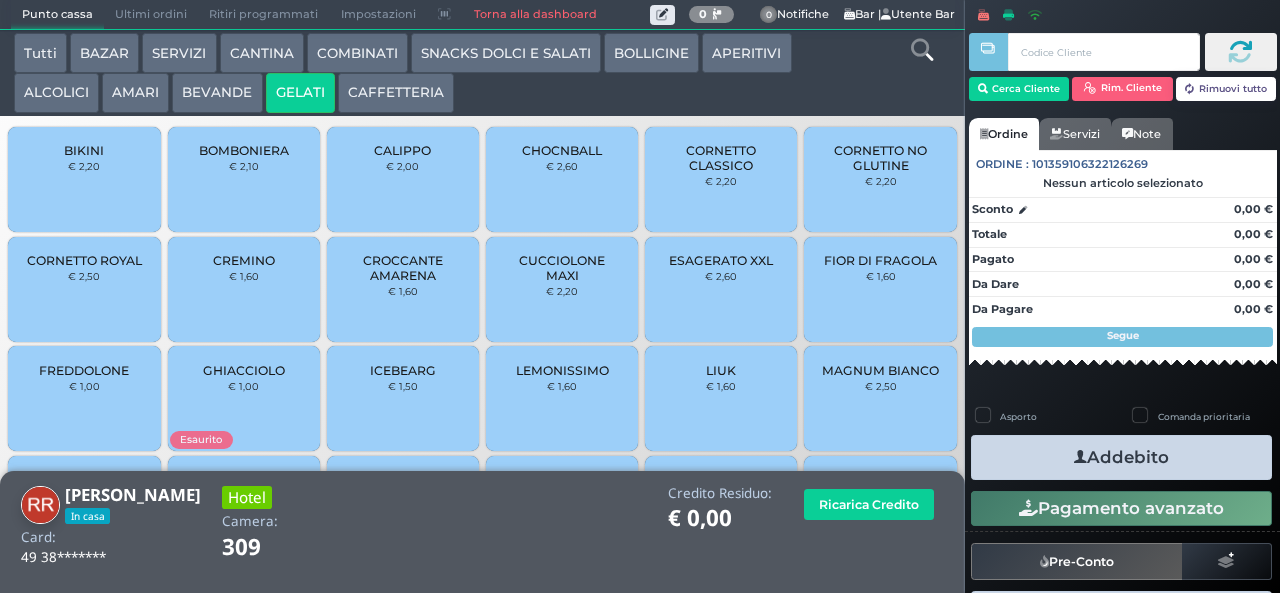 click on "CALIPPO" at bounding box center [402, 150] 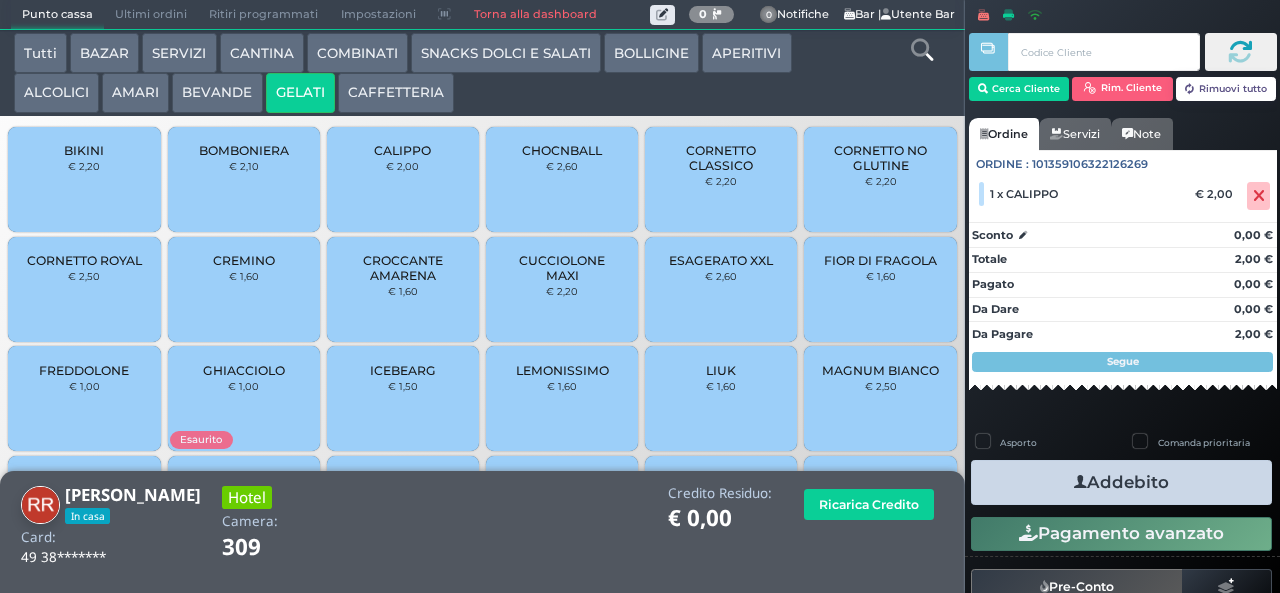click on "Addebito" at bounding box center (1121, 482) 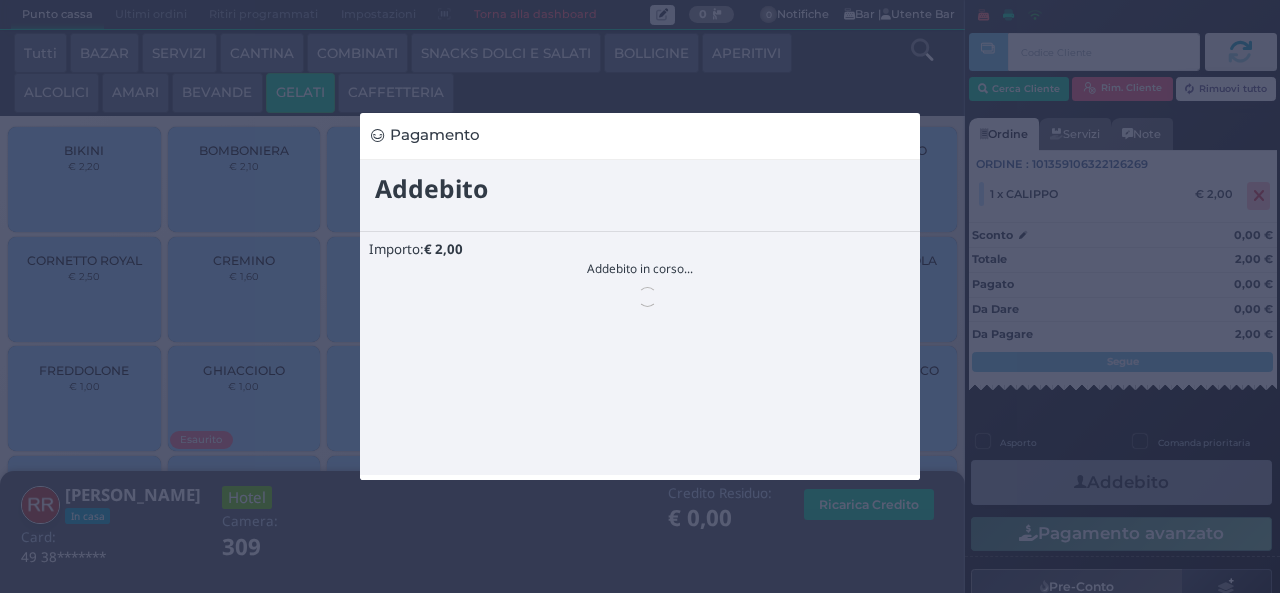 scroll, scrollTop: 0, scrollLeft: 0, axis: both 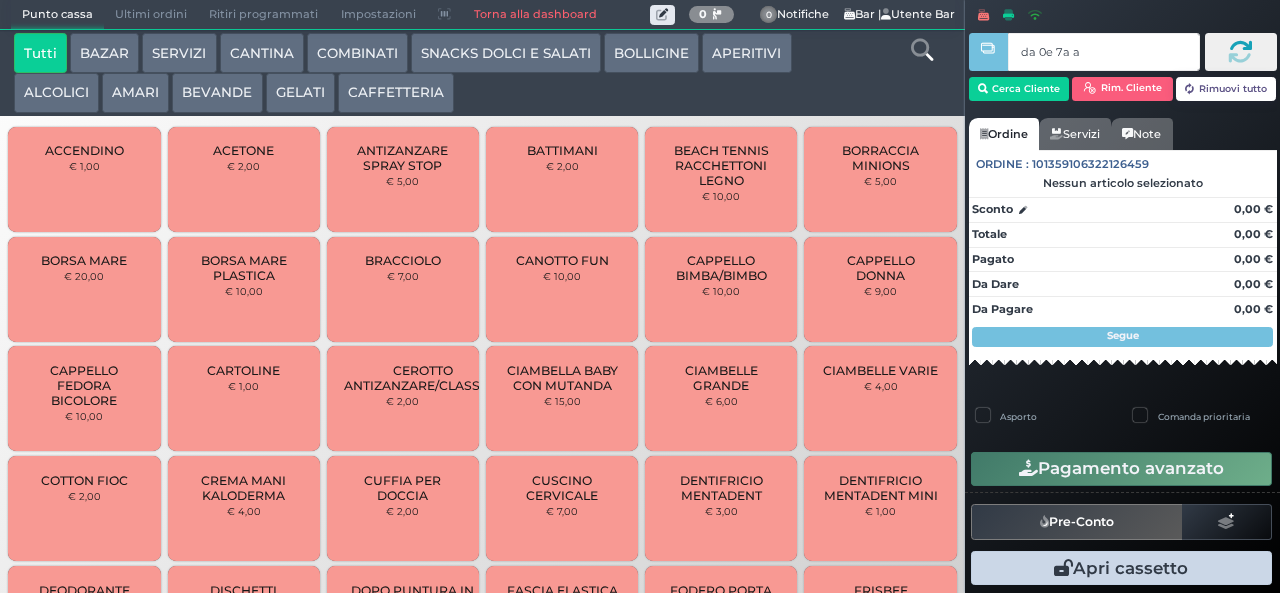 type on "da 0e 7a a4" 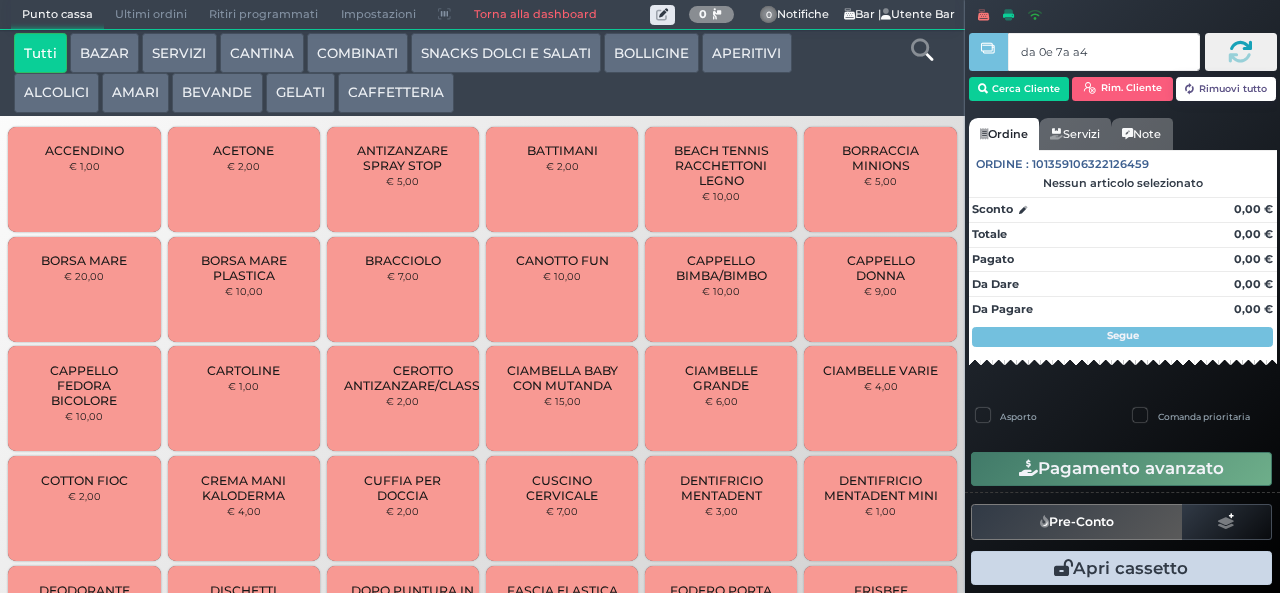 type 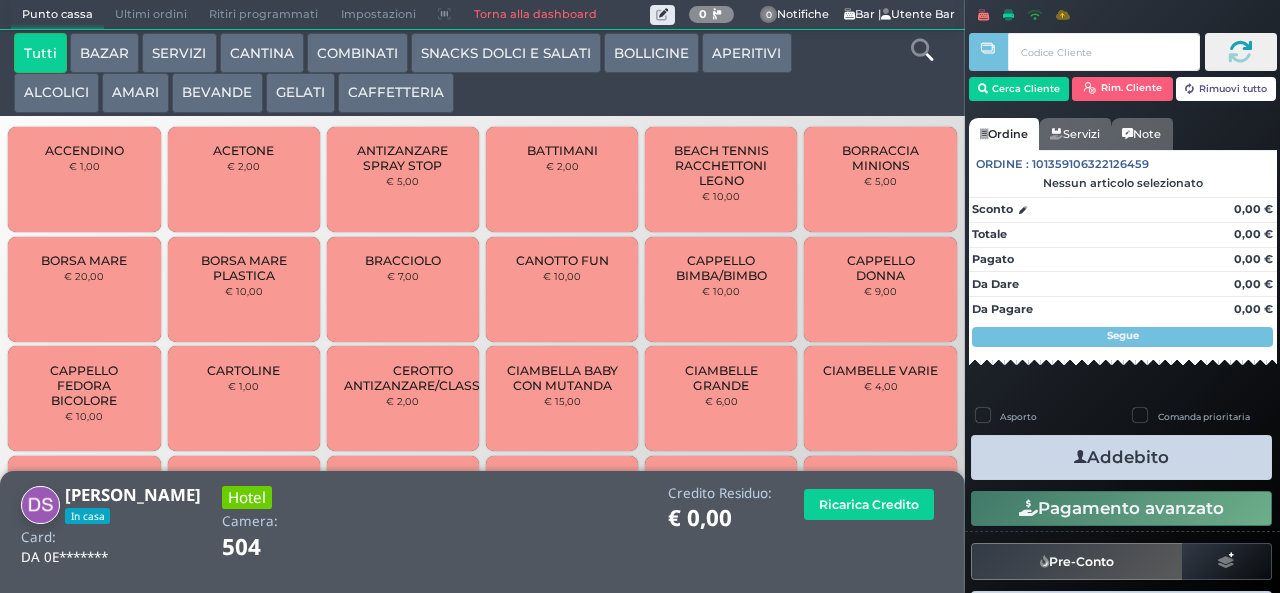 click on "GELATI" at bounding box center (300, 93) 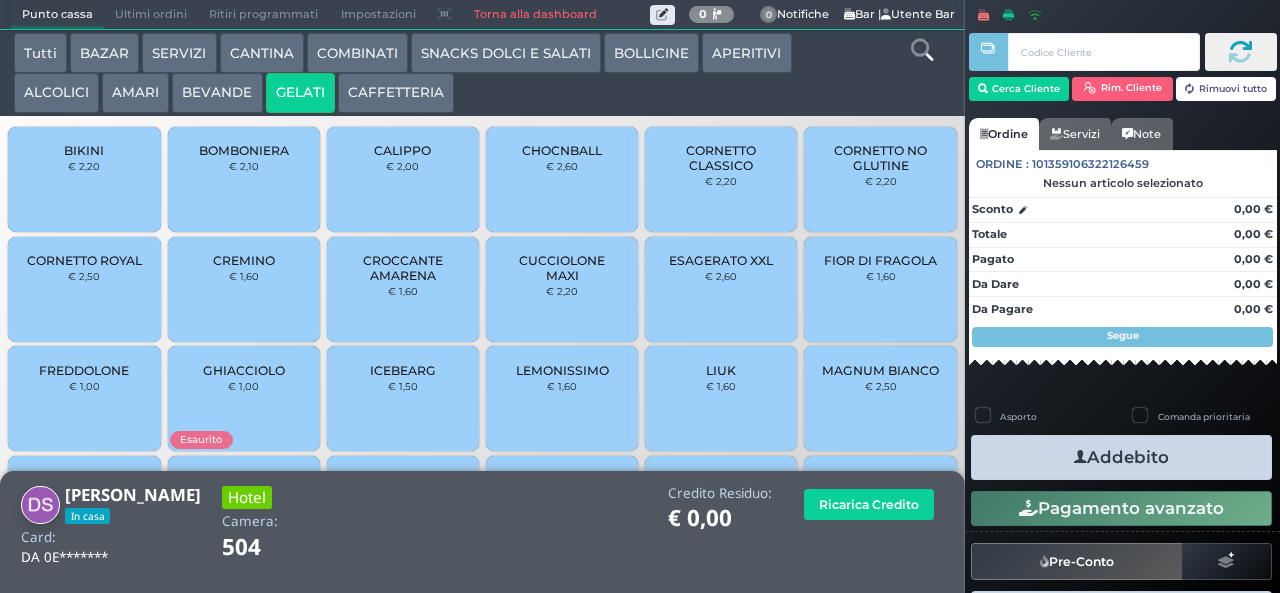 scroll, scrollTop: 133, scrollLeft: 0, axis: vertical 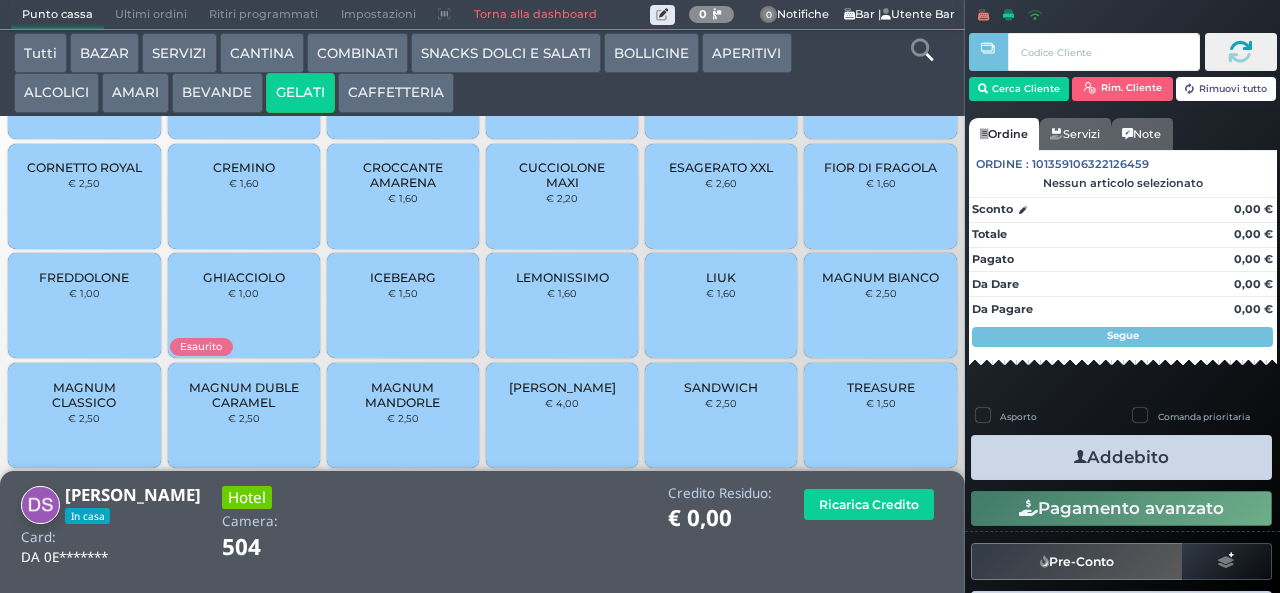 click on "TREASURE
€ 1,50" at bounding box center [880, 415] 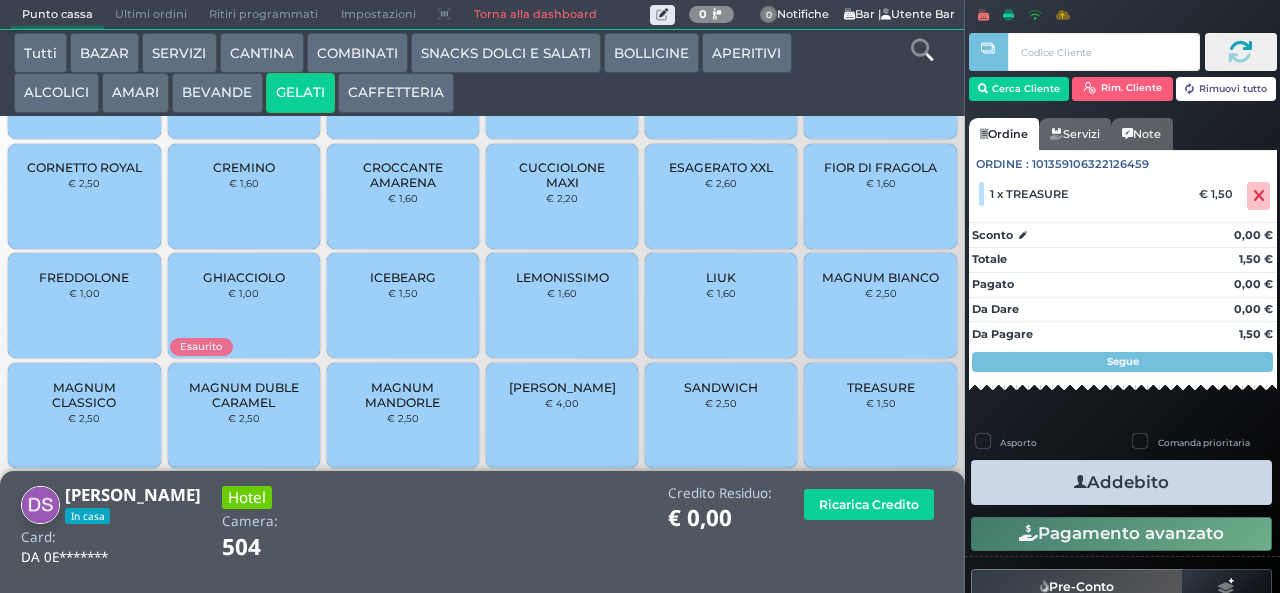 click on "Addebito" at bounding box center (1121, 482) 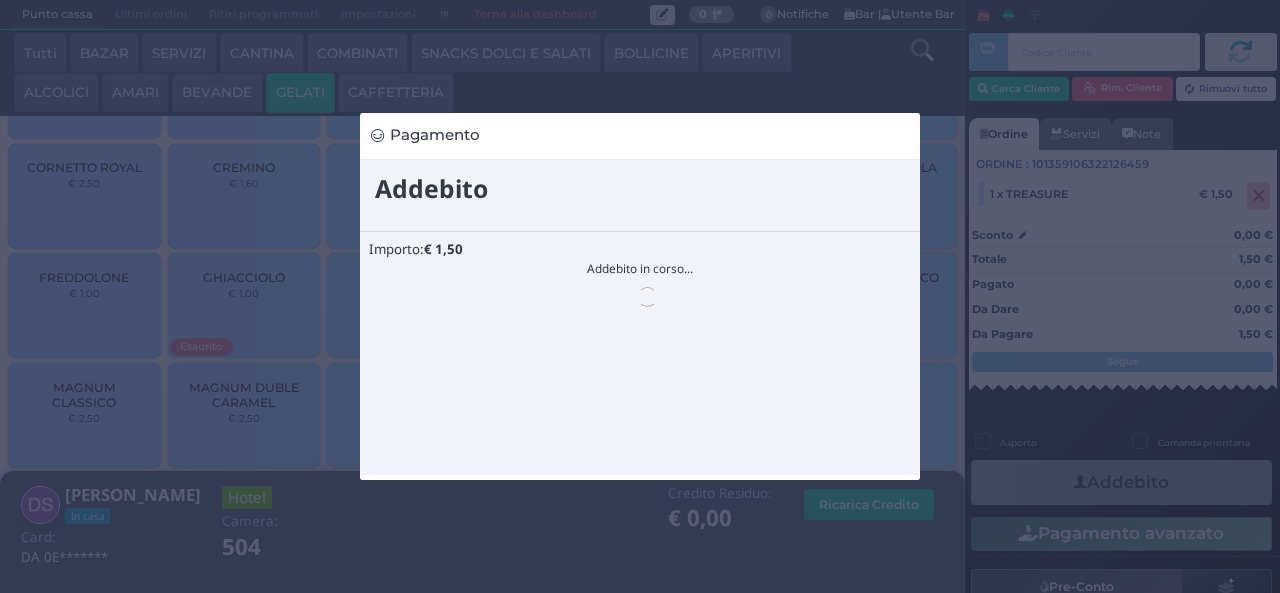 scroll, scrollTop: 0, scrollLeft: 0, axis: both 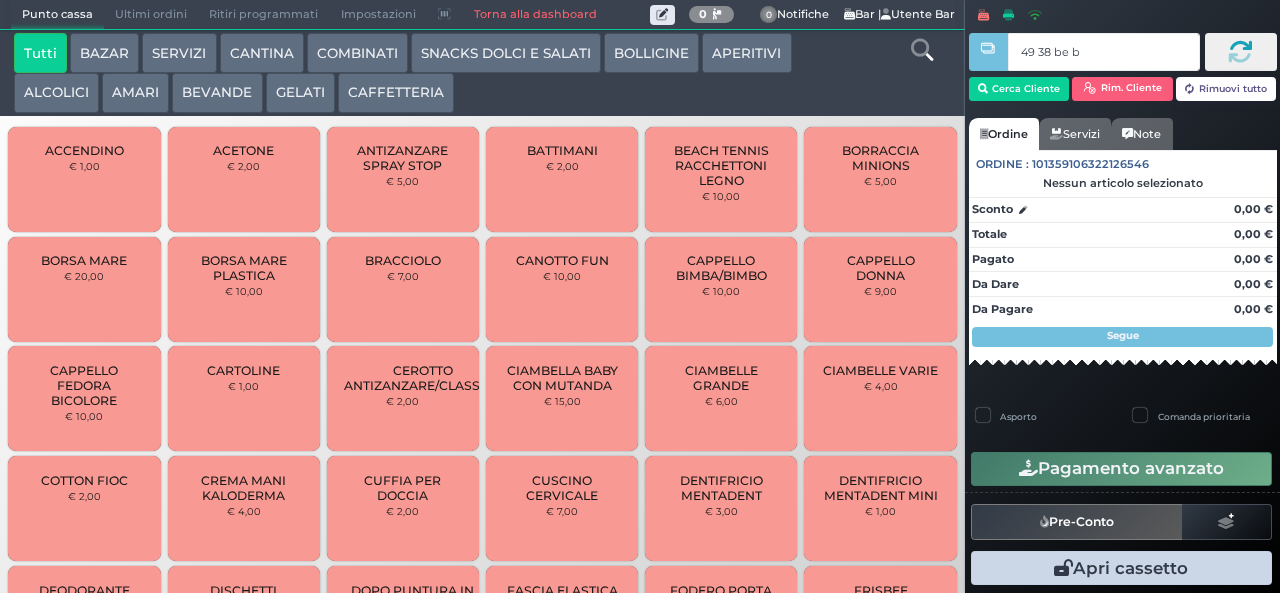 type on "49 38 be b9" 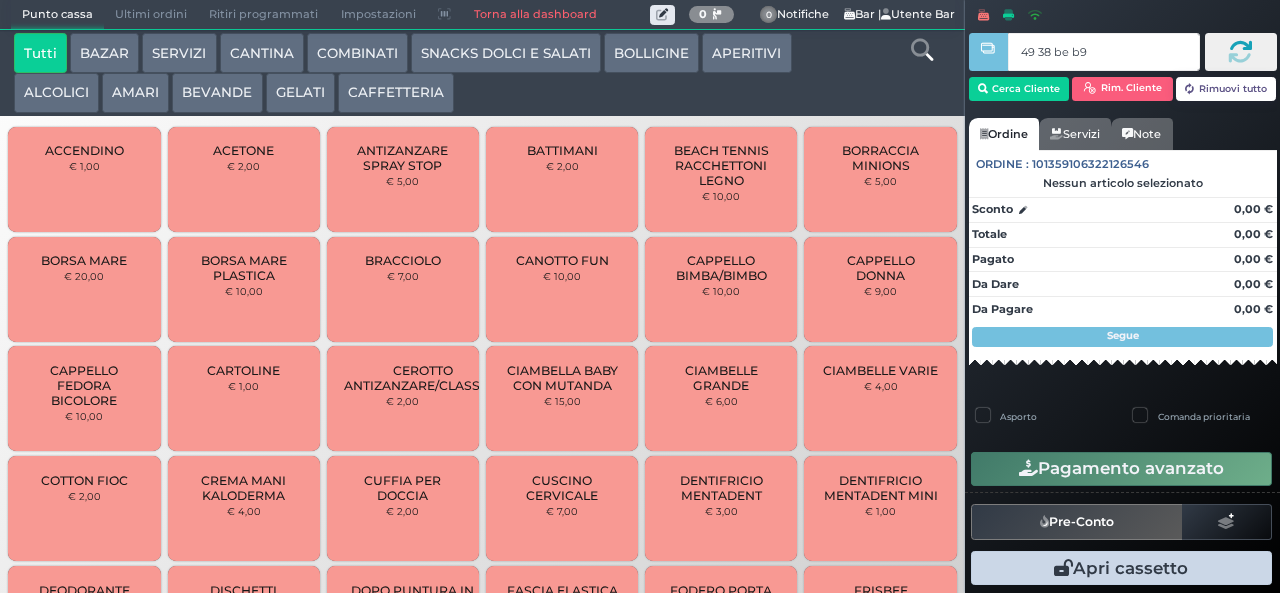 type 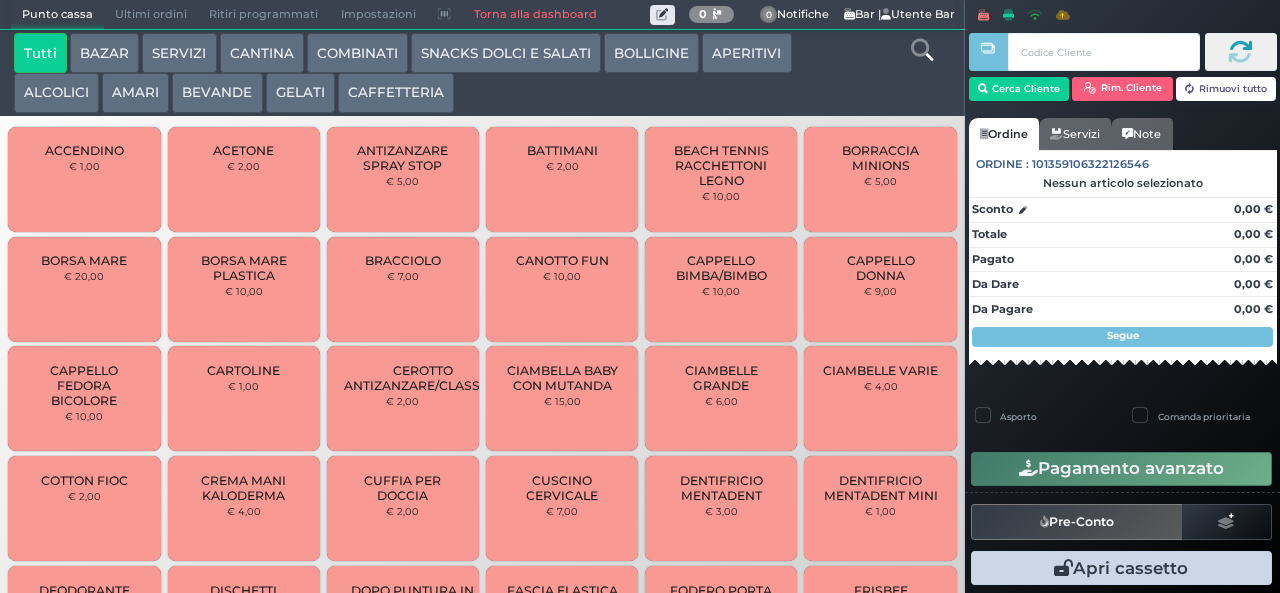 click on "GELATI" at bounding box center (300, 93) 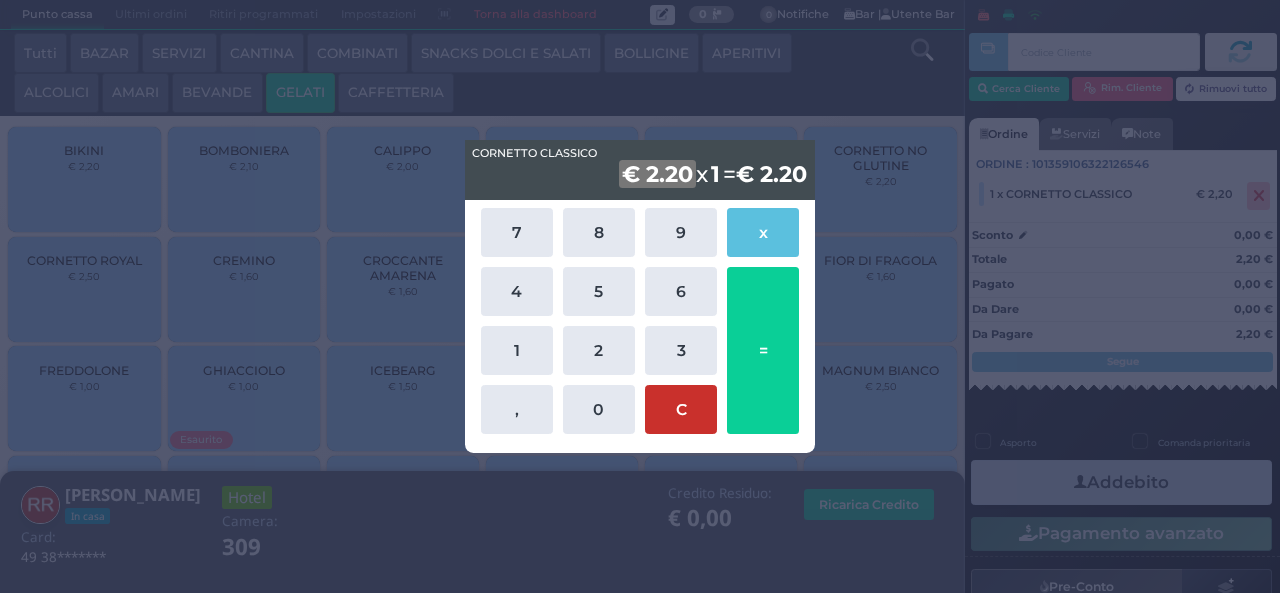 click on "C" at bounding box center [681, 409] 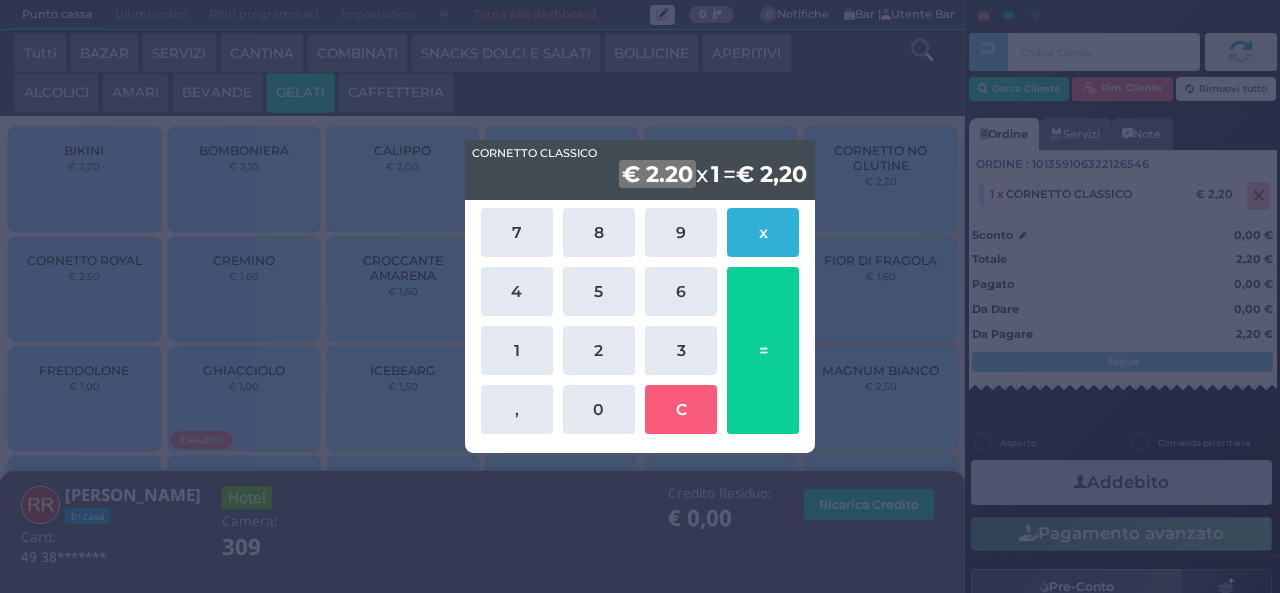 click on "x" at bounding box center [763, 232] 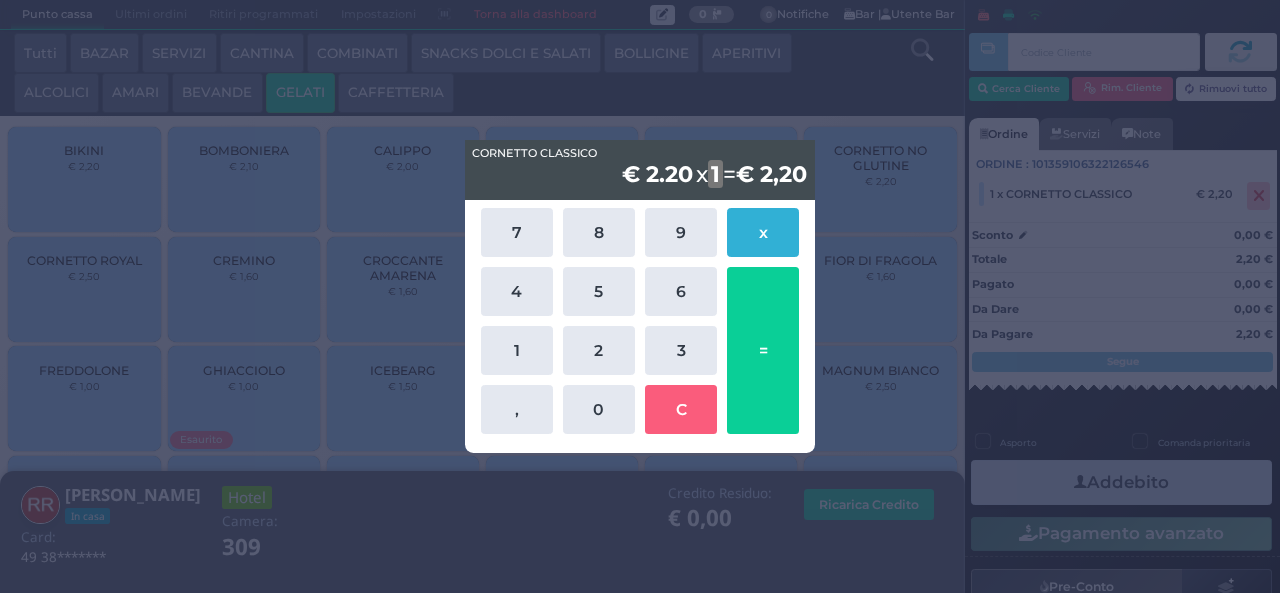 click on "x" at bounding box center [763, 232] 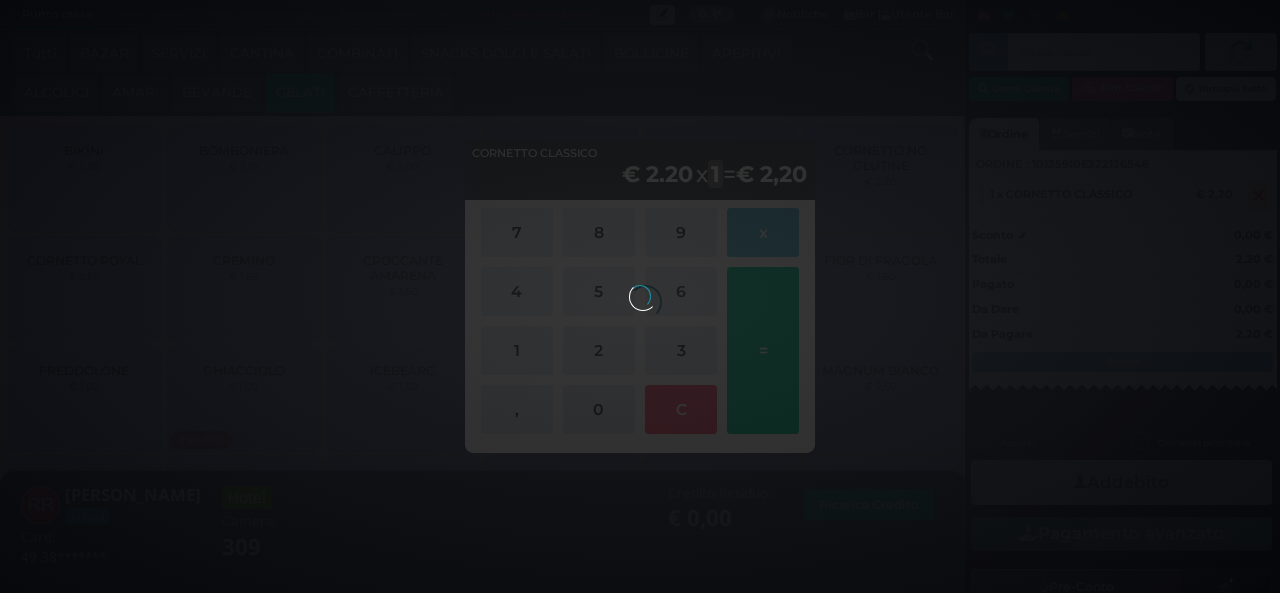 click at bounding box center [640, 296] 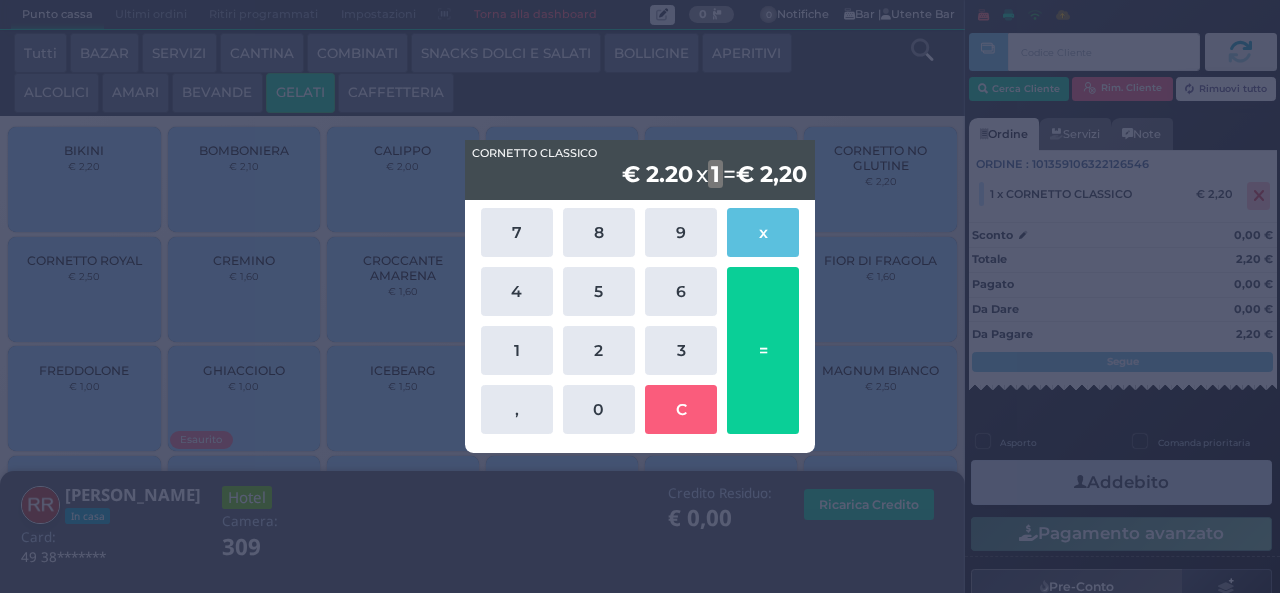 click on "CORNETTO CLASSICO
CORNETTO CLASSICO
€ 2.20  x  1  =  € 2,20
7
8
9
x
4
5
6
1
2
3
,
0
C
=" at bounding box center (640, 296) 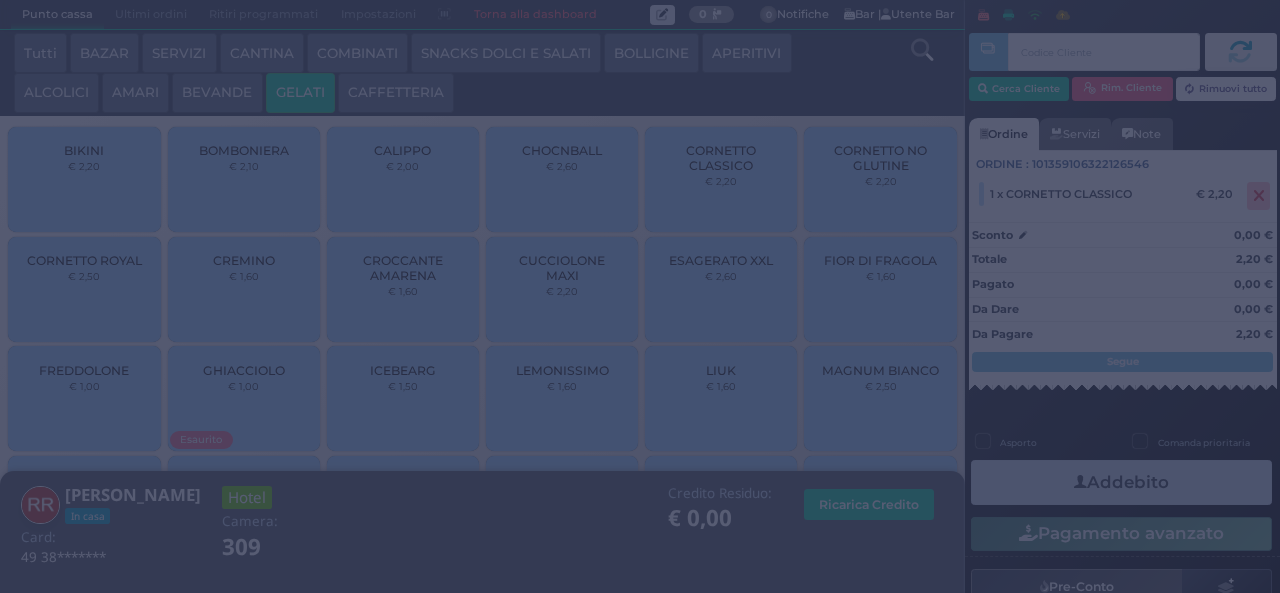 click at bounding box center [640, 296] 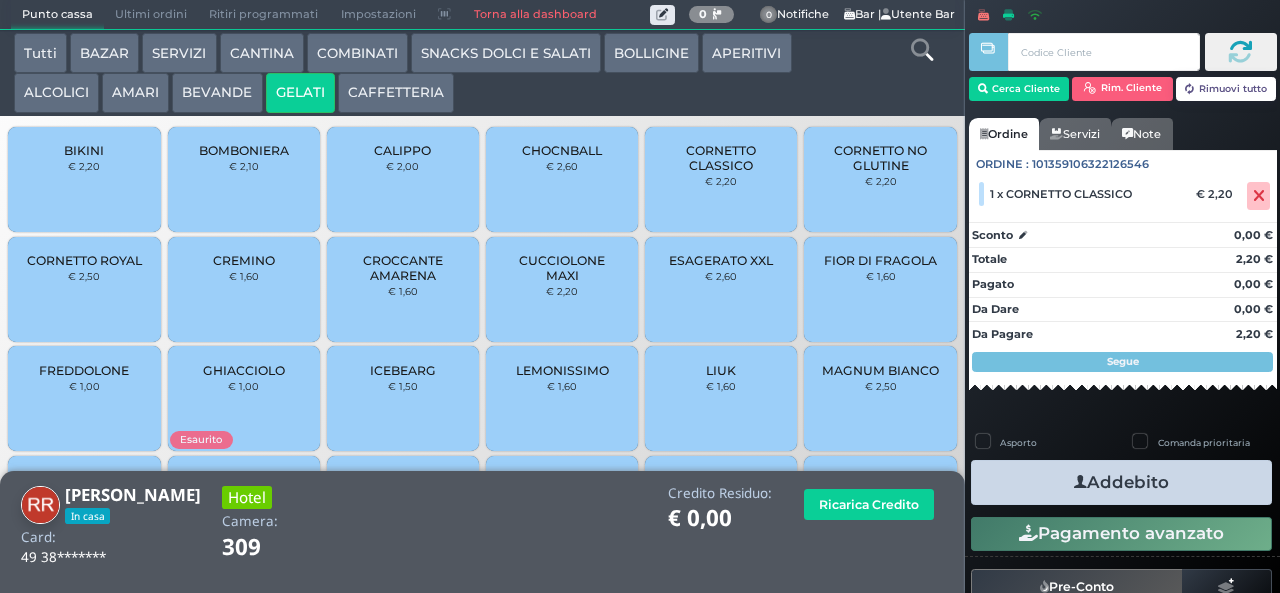 click on "Addebito" at bounding box center (1121, 482) 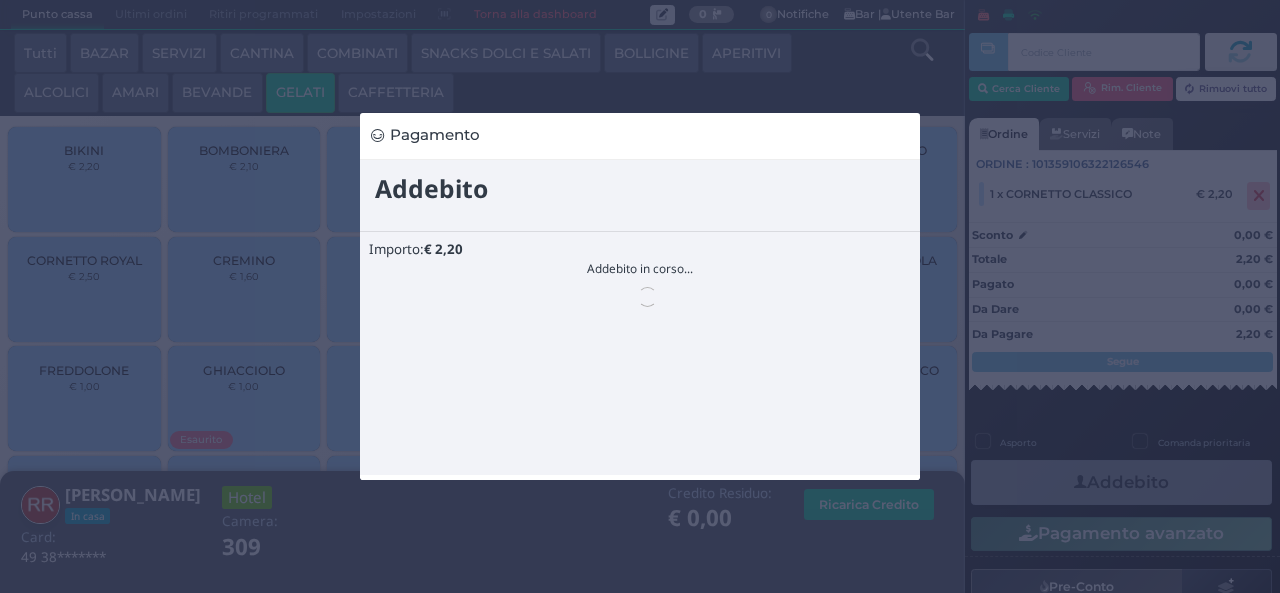 scroll, scrollTop: 0, scrollLeft: 0, axis: both 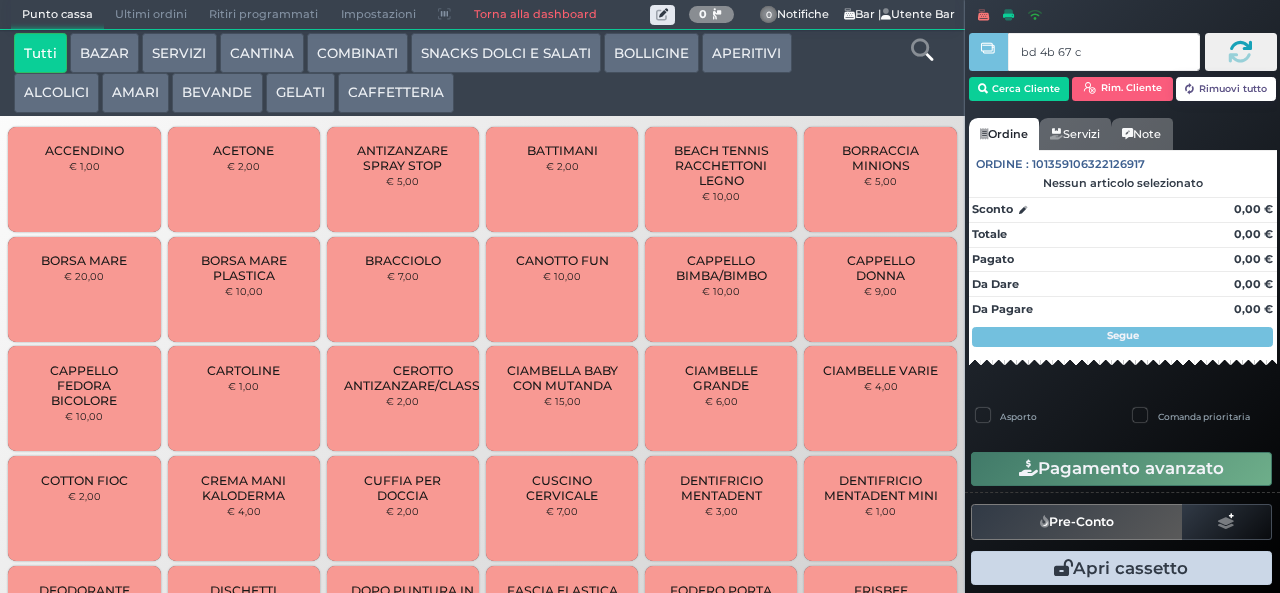 type on "bd 4b 67 c3" 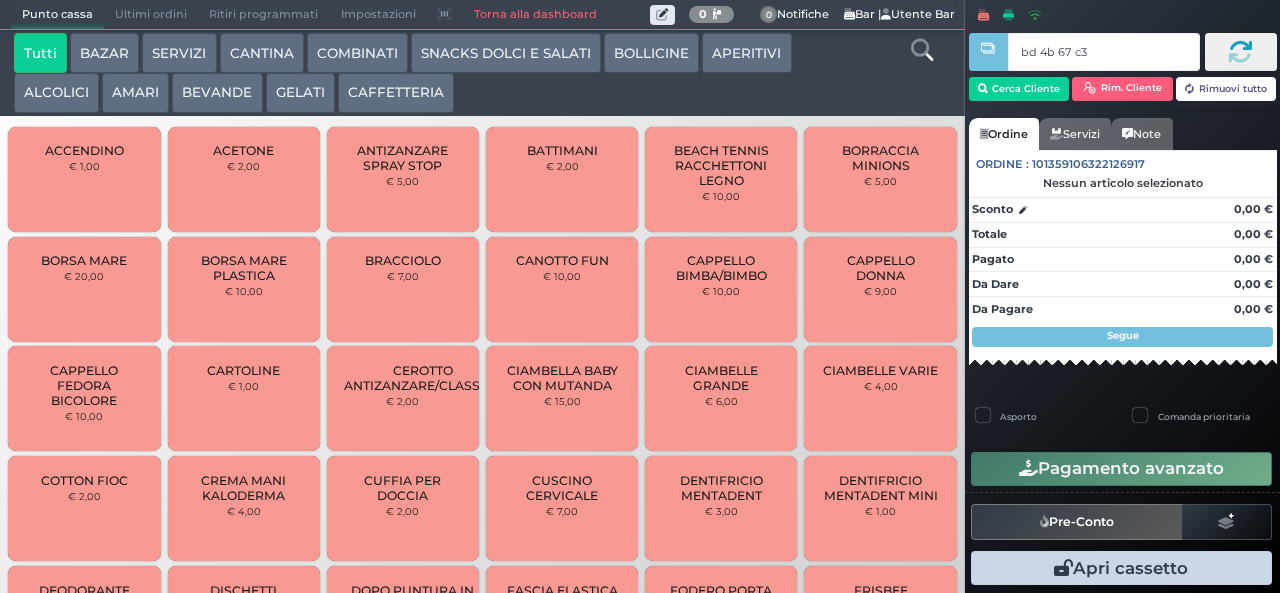 type 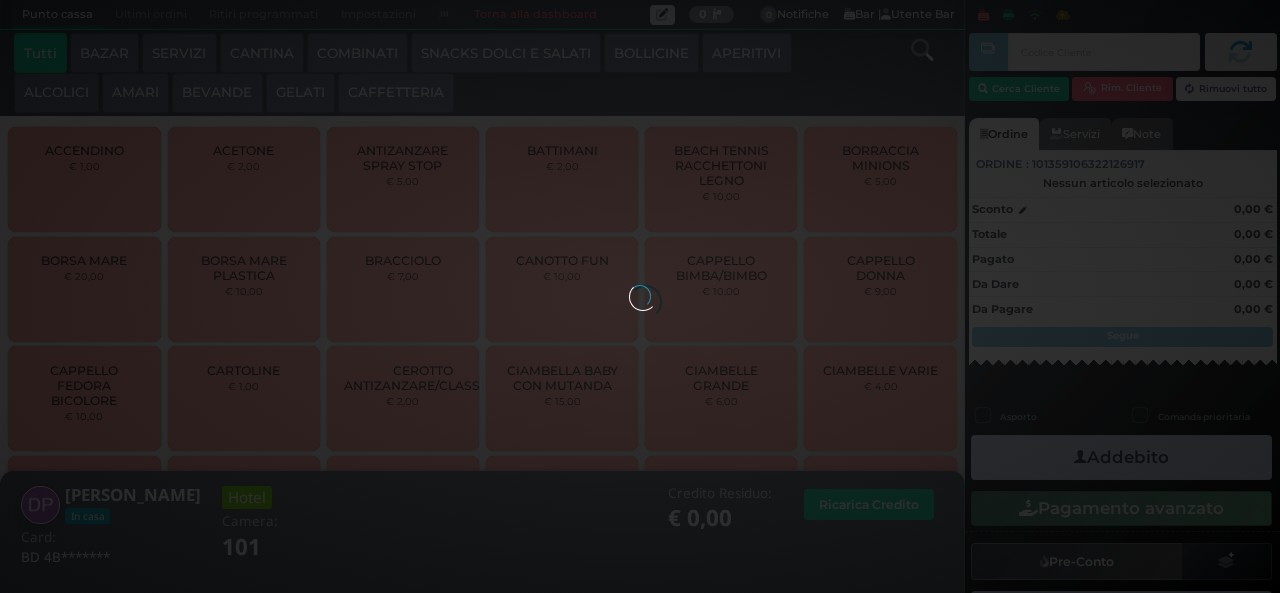 click on "COMBINATI" at bounding box center (357, 53) 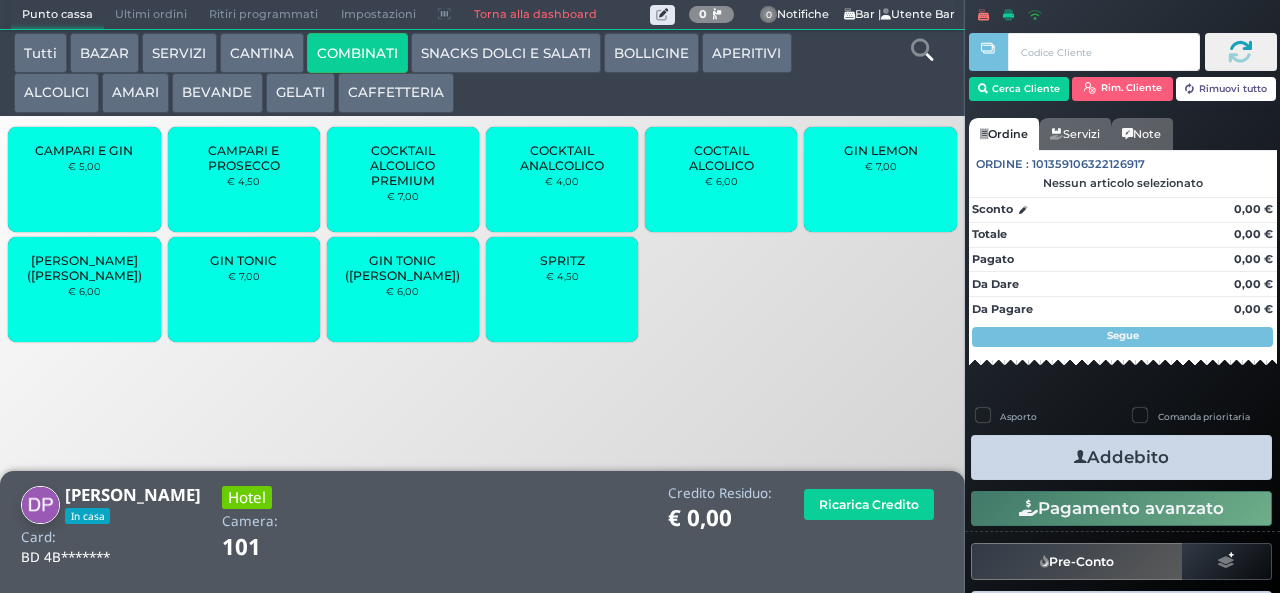 click on "GIN TONIC ([PERSON_NAME])" at bounding box center (403, 268) 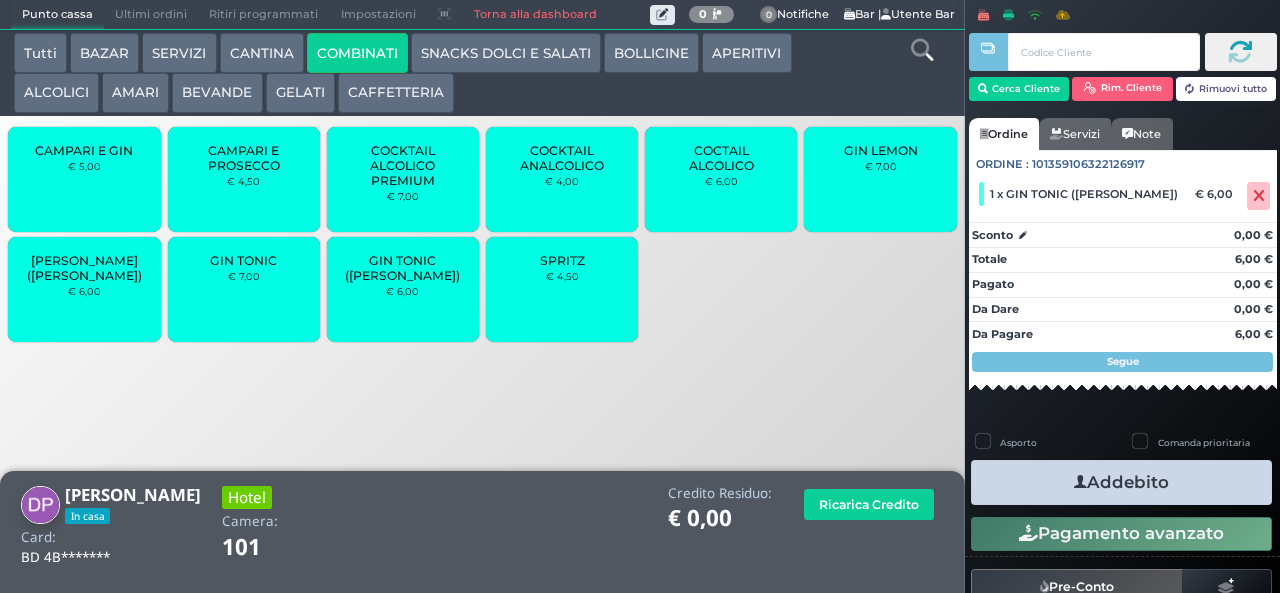 click on "Addebito" at bounding box center [1121, 482] 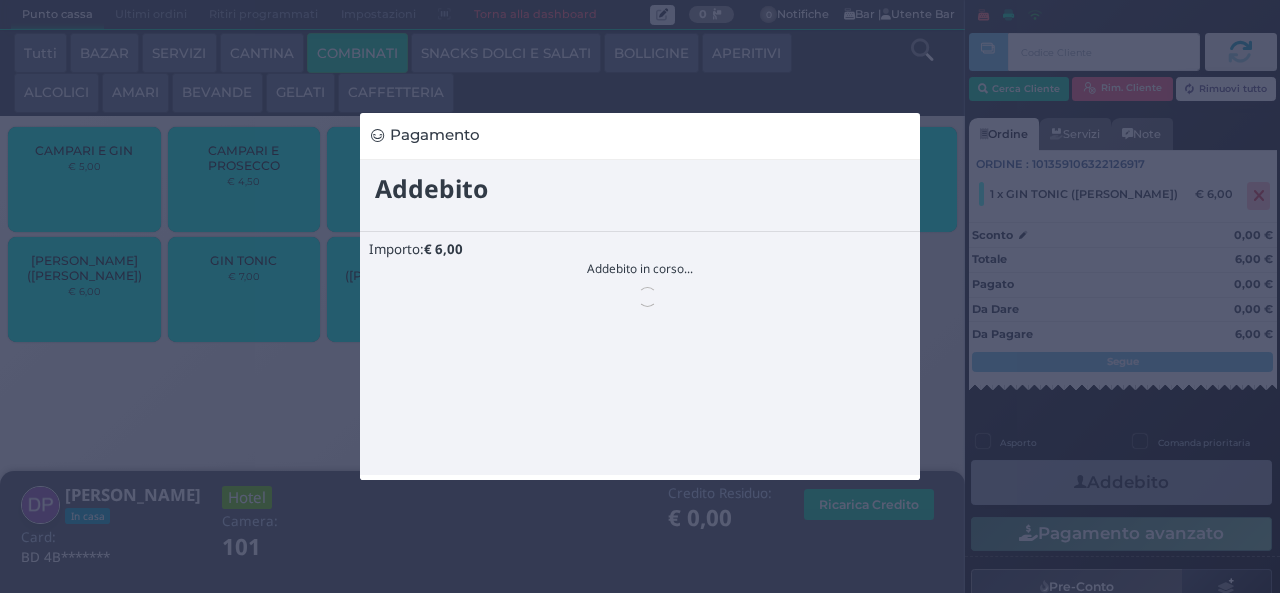 scroll, scrollTop: 0, scrollLeft: 0, axis: both 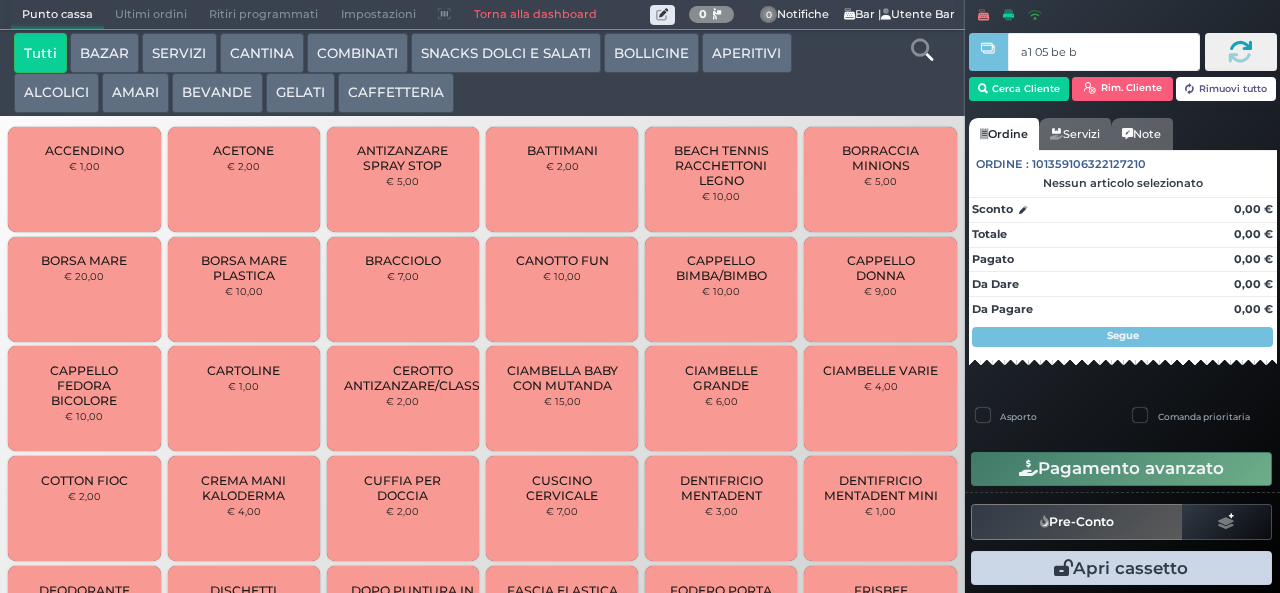 type on "a1 05 be b9" 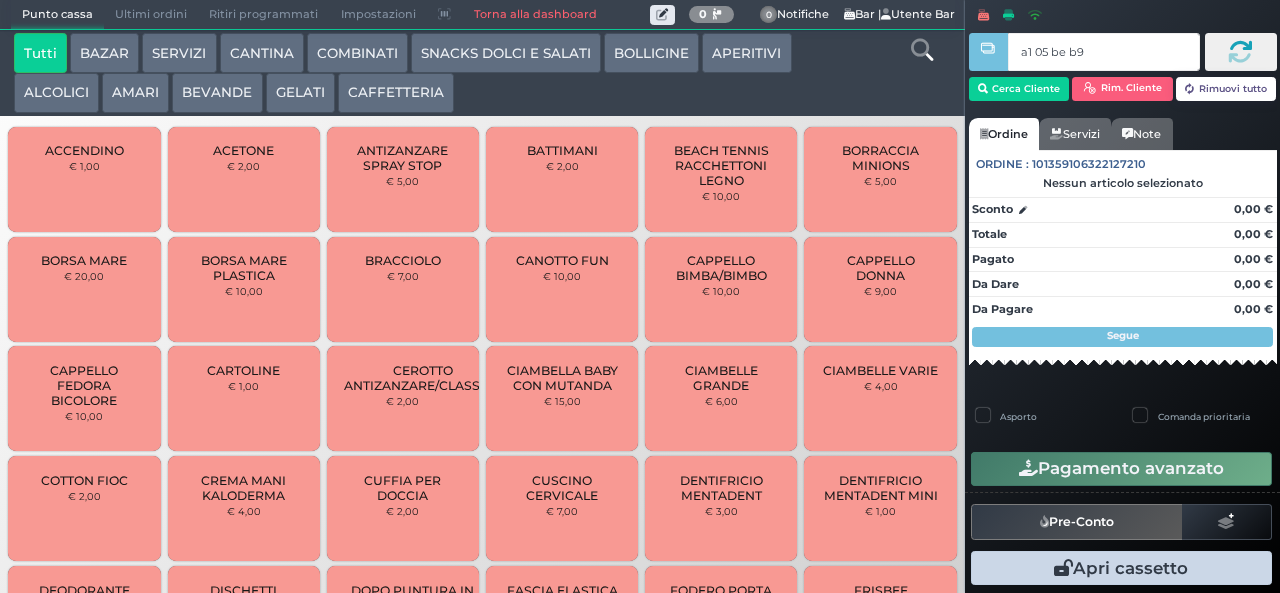 type 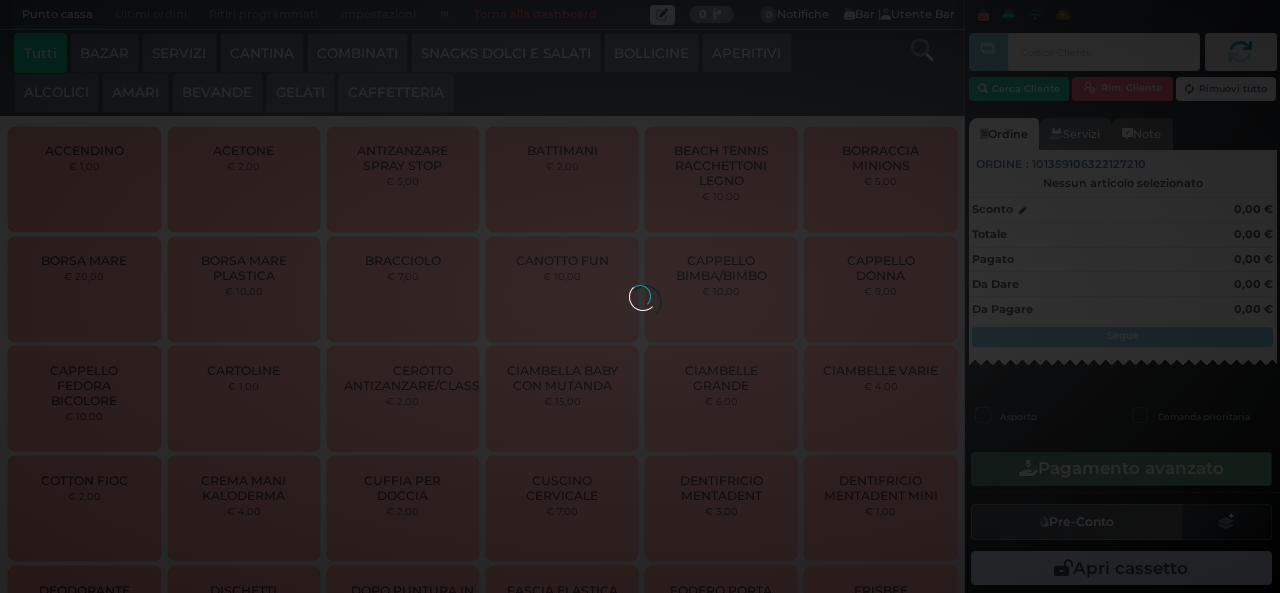 click on "BEVANDE" at bounding box center [217, 93] 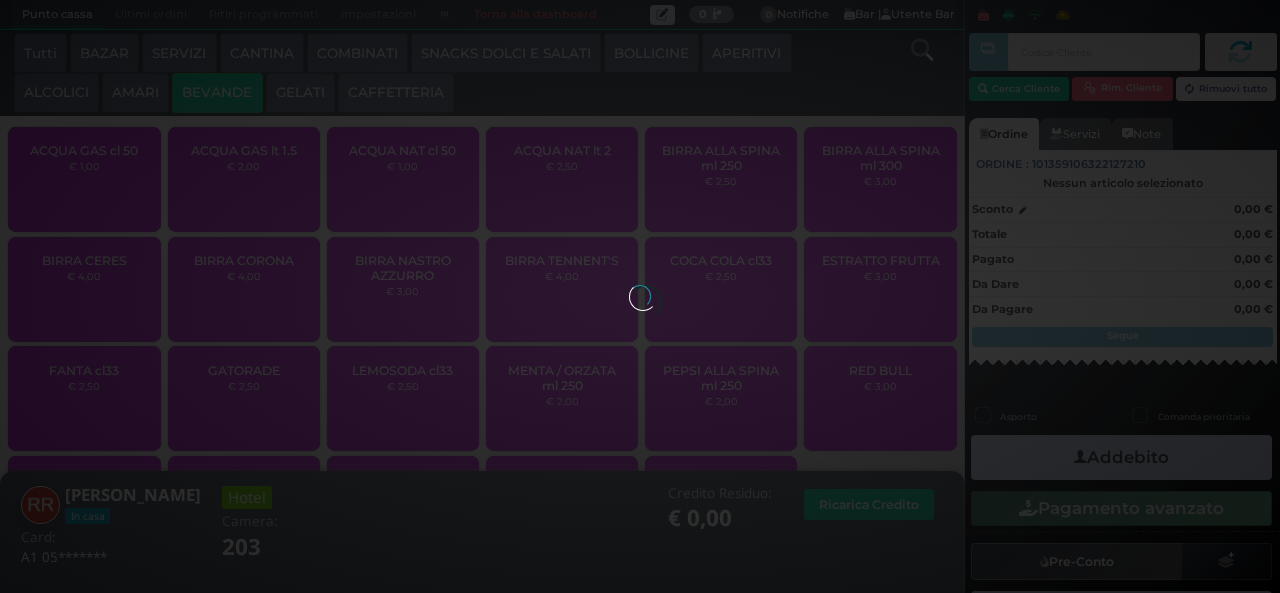 click on "BEVANDE" at bounding box center (217, 93) 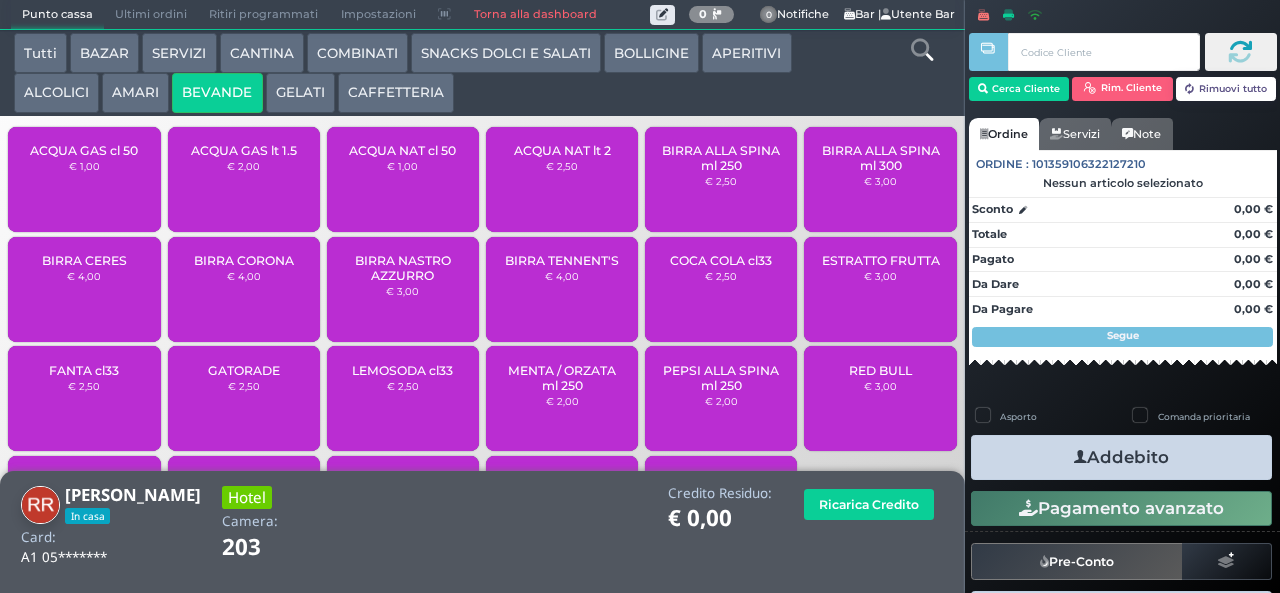 click on "ACQUA NAT lt 2
€ 2,50" at bounding box center (562, 179) 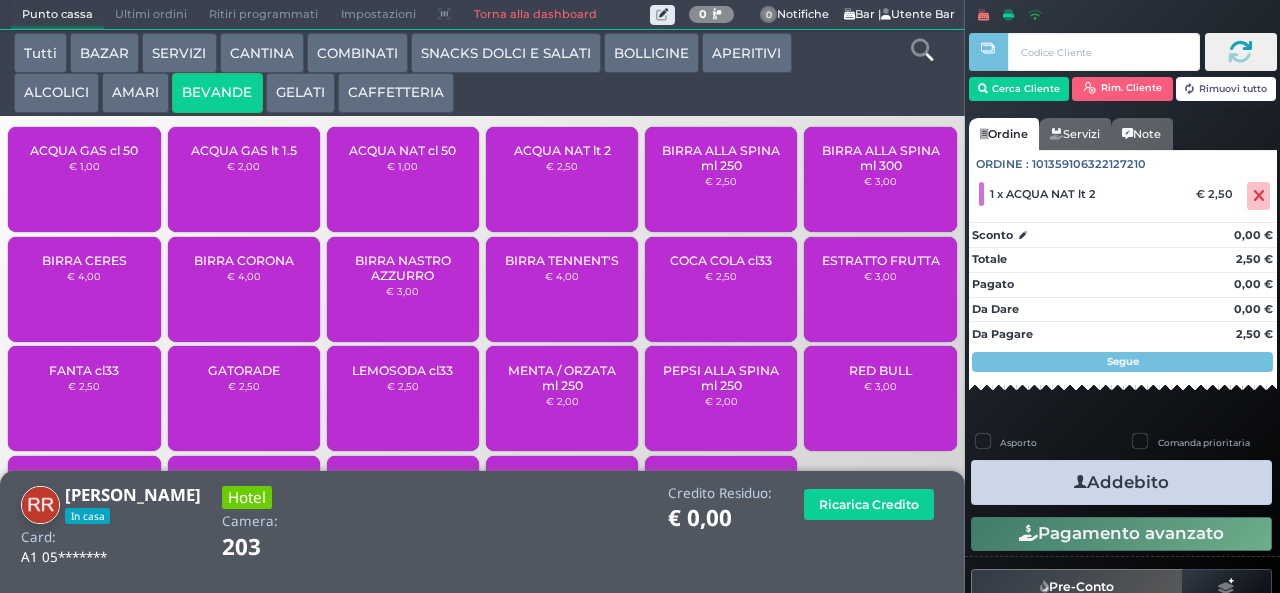 click on "Addebito" at bounding box center [1121, 482] 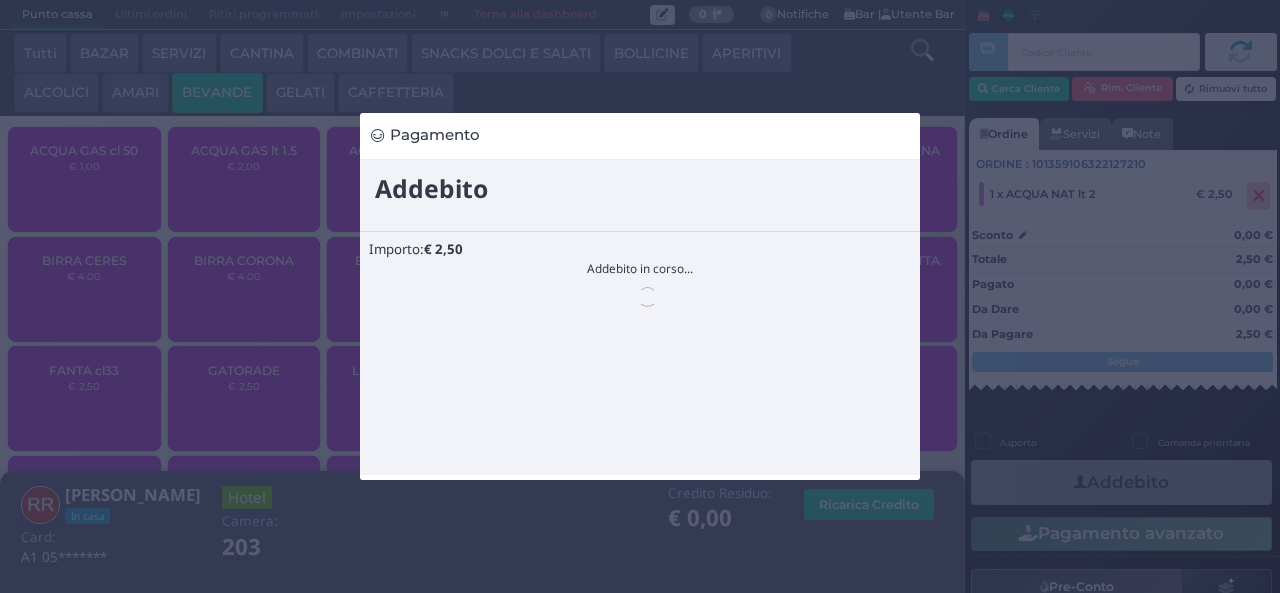 scroll, scrollTop: 0, scrollLeft: 0, axis: both 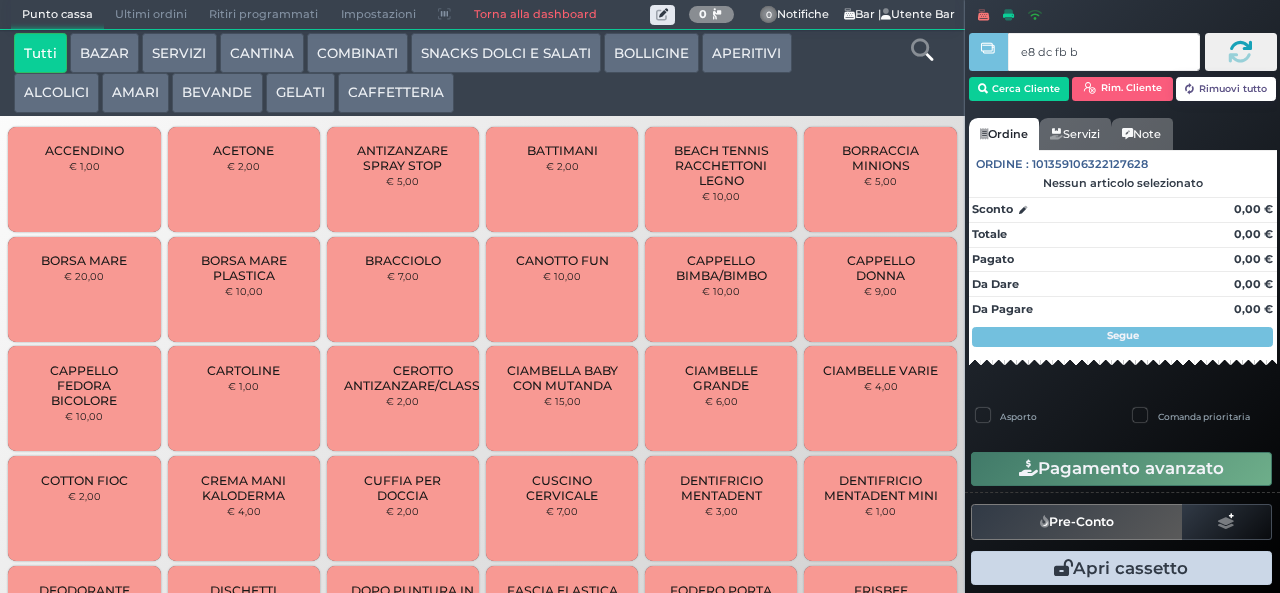 type on "e8 dc fb b9" 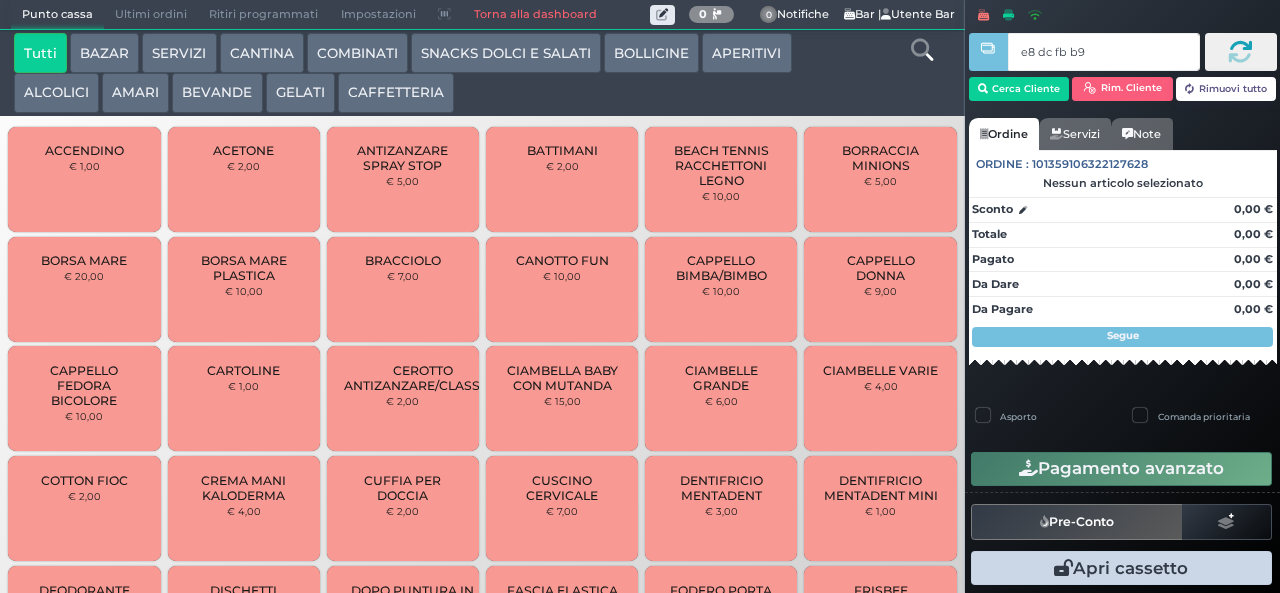 type 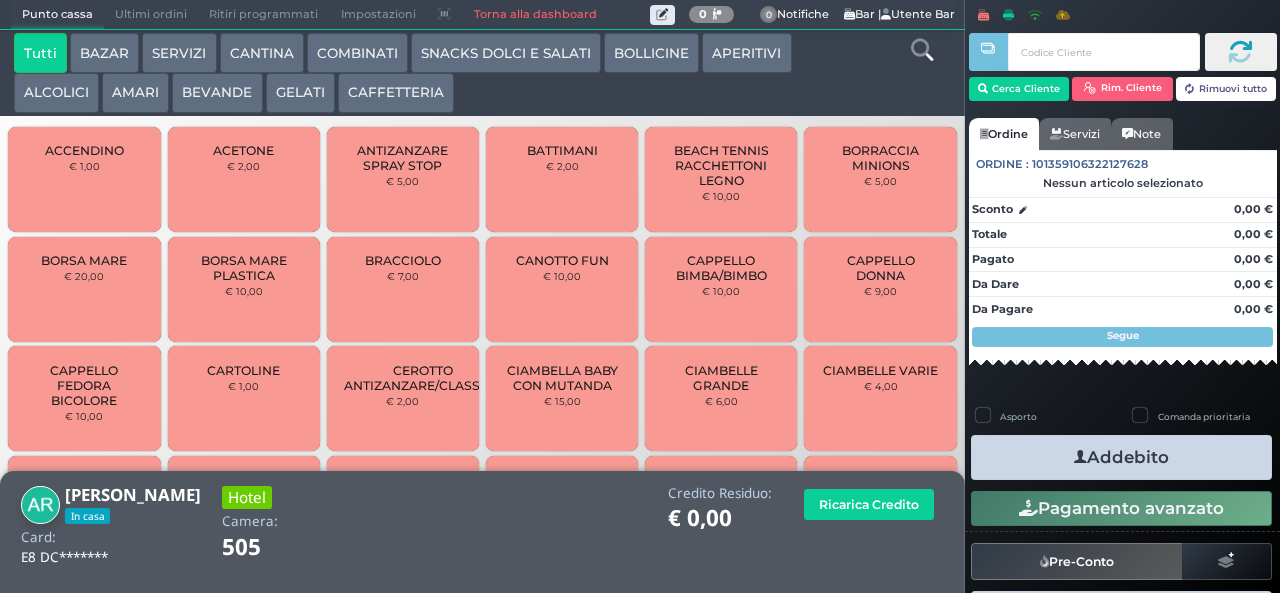 click on "COMBINATI" at bounding box center [357, 53] 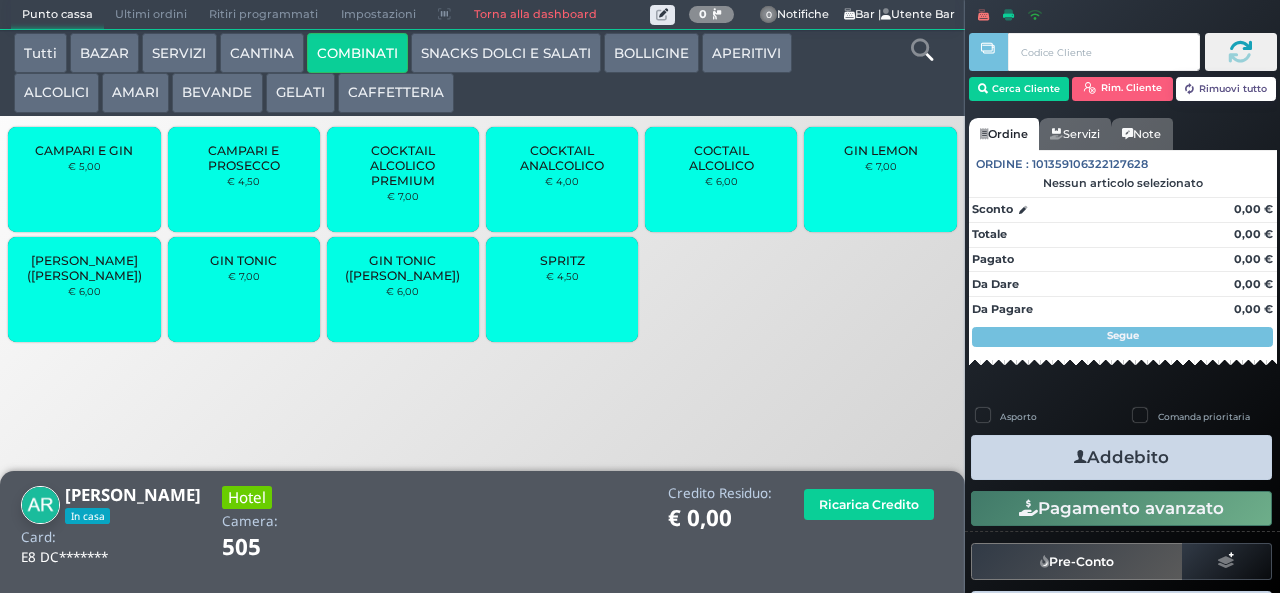 click on "SPRITZ" at bounding box center (562, 260) 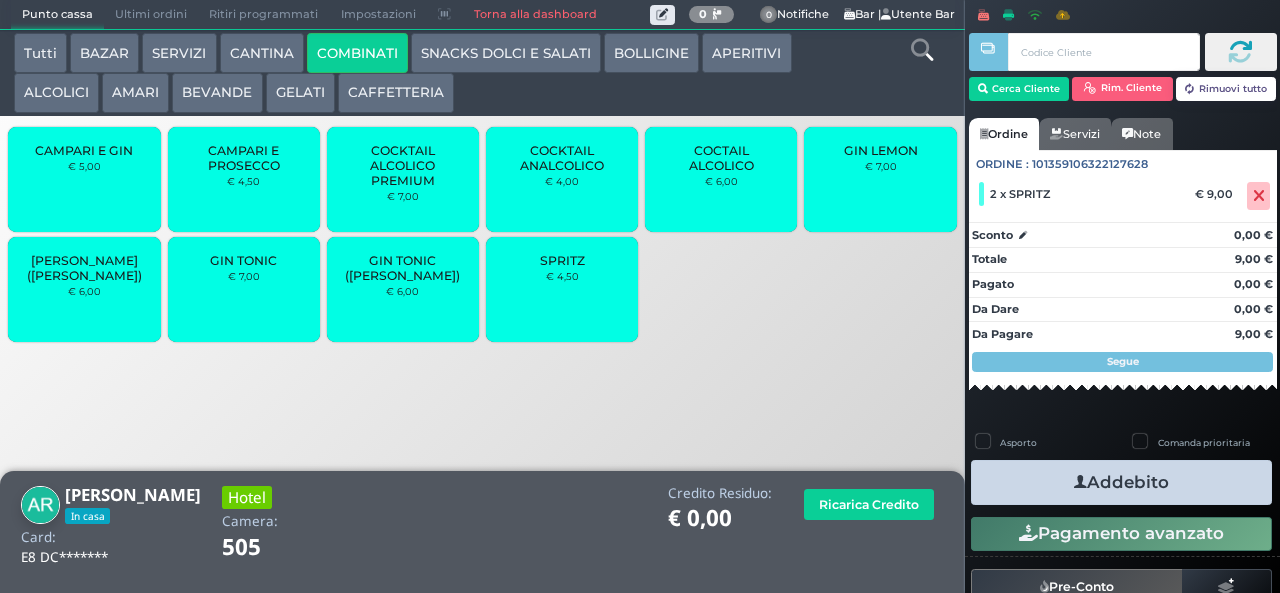 click on "Addebito" at bounding box center [1121, 482] 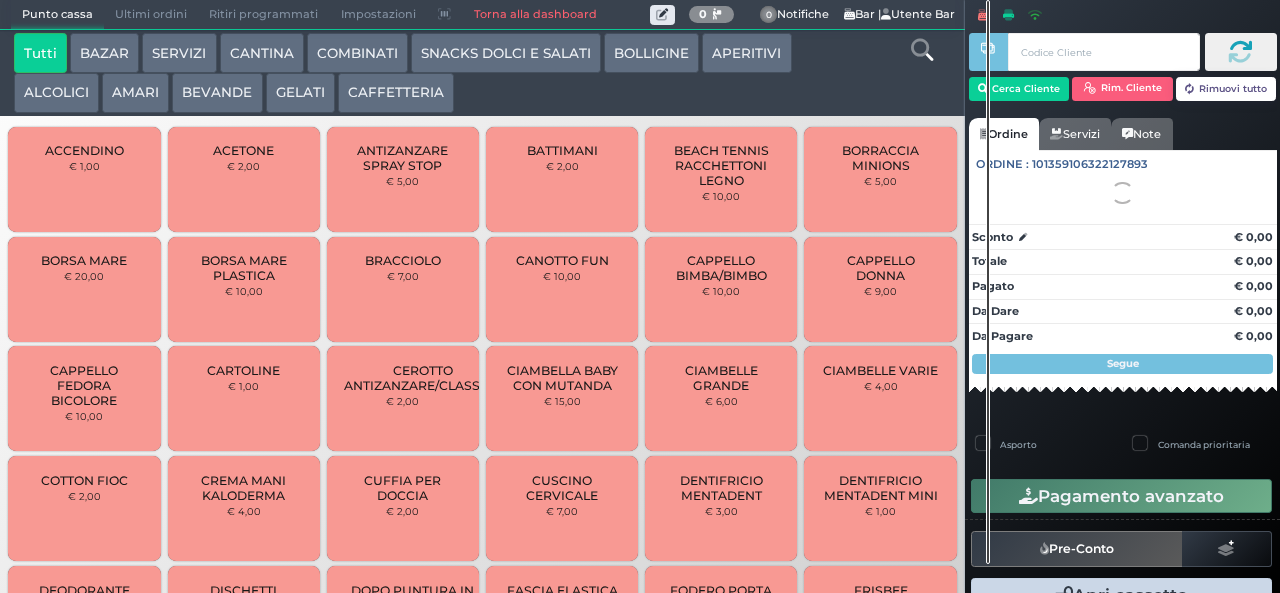 scroll, scrollTop: 0, scrollLeft: 0, axis: both 